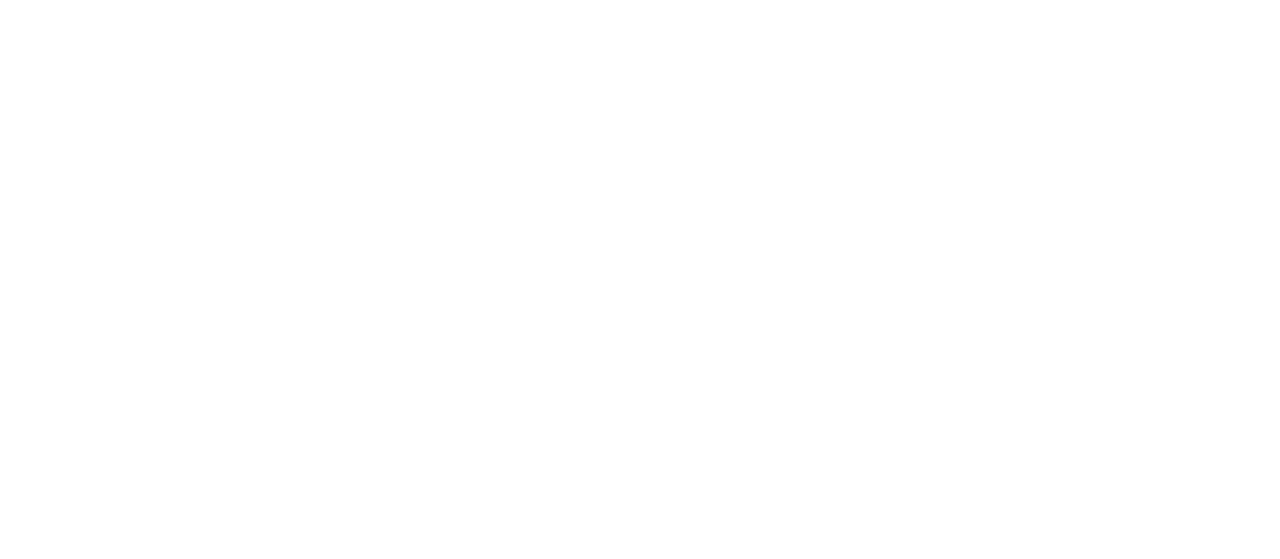 scroll, scrollTop: 0, scrollLeft: 0, axis: both 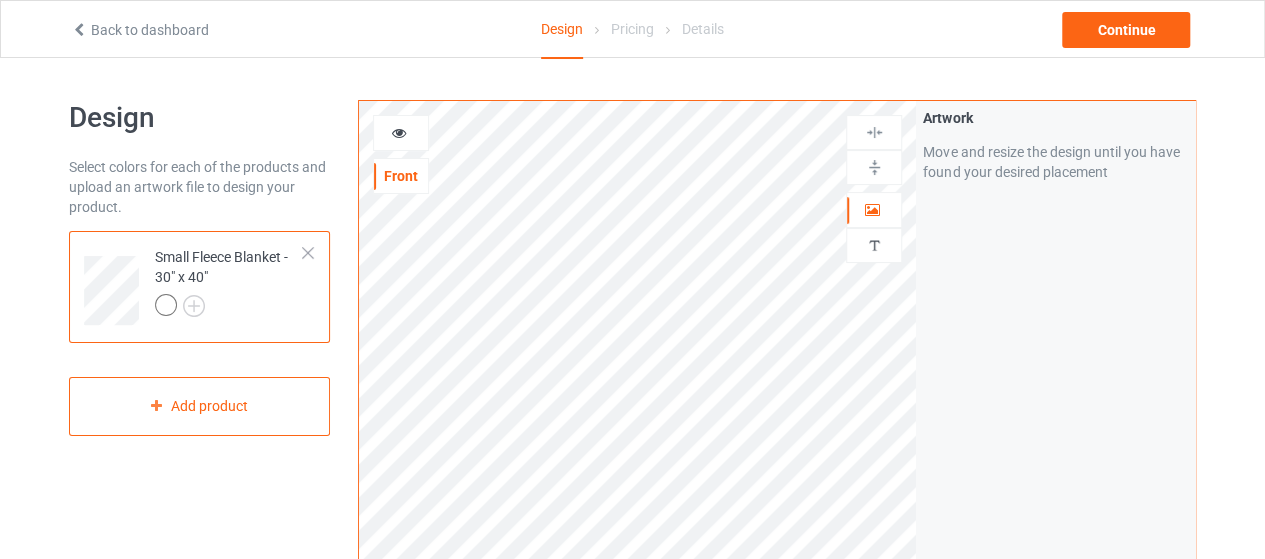 click at bounding box center (308, 253) 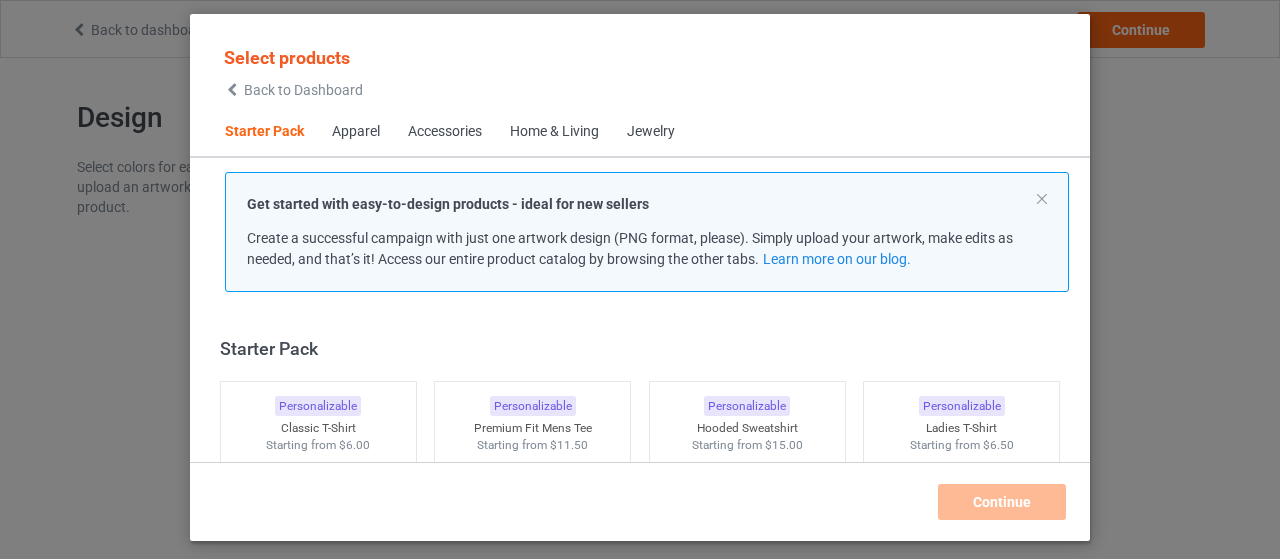 scroll, scrollTop: 25, scrollLeft: 0, axis: vertical 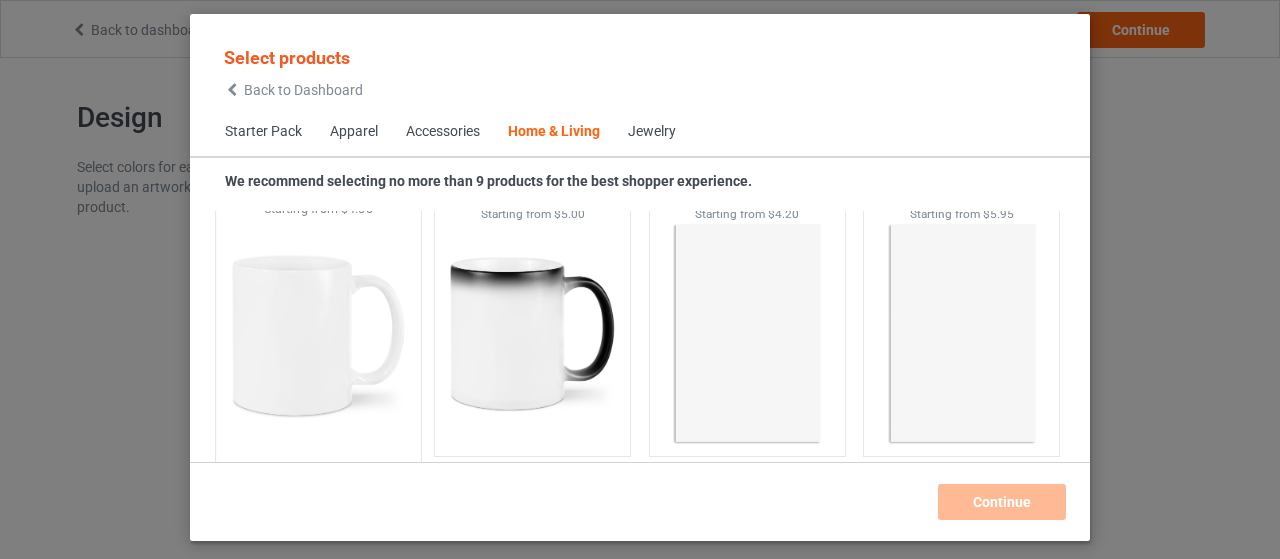 click at bounding box center (318, 335) 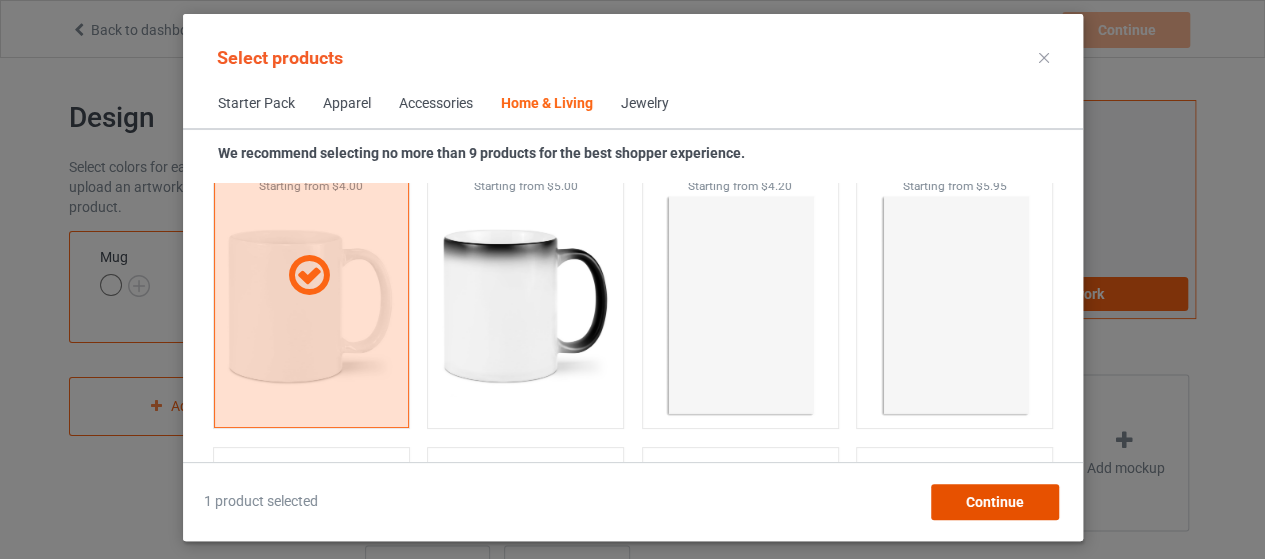 click on "Continue" at bounding box center (994, 502) 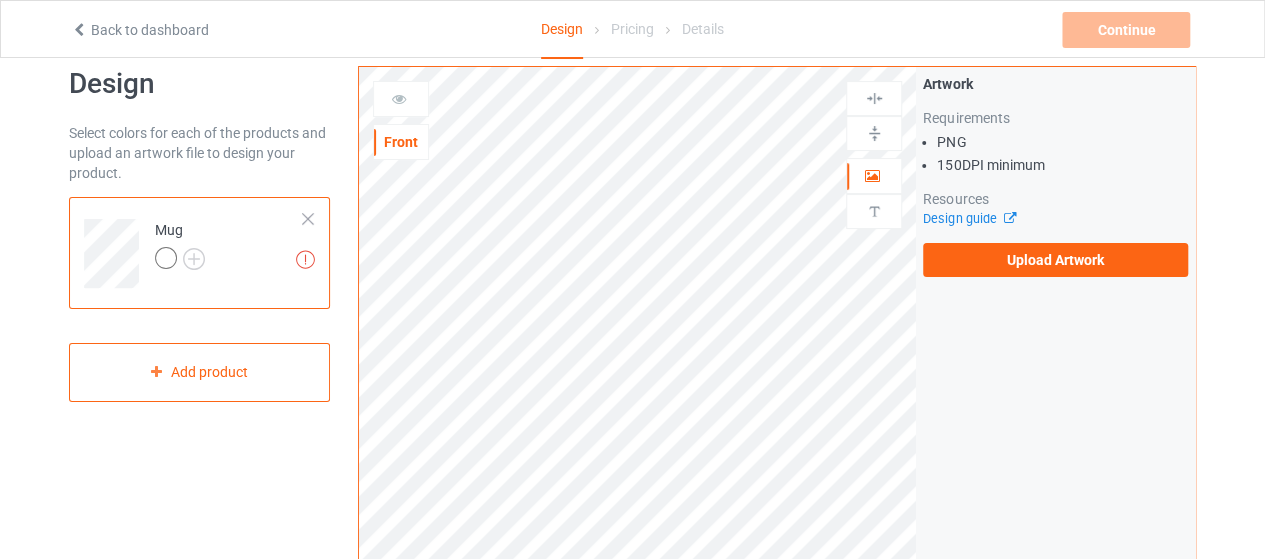 scroll, scrollTop: 0, scrollLeft: 0, axis: both 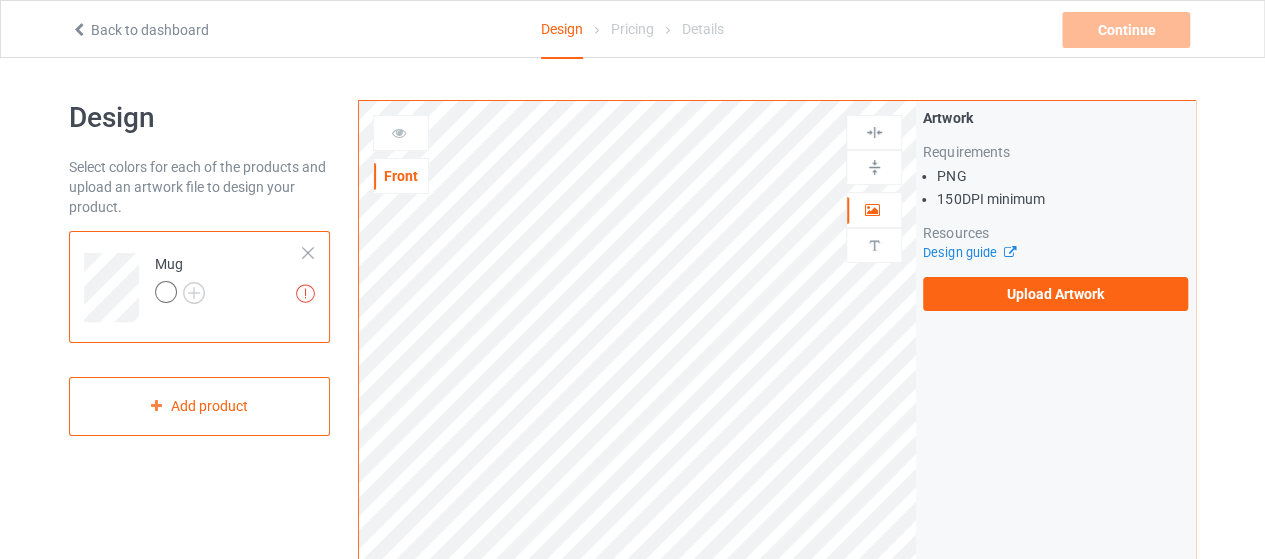 click on "Upload Artwork" at bounding box center (1055, 294) 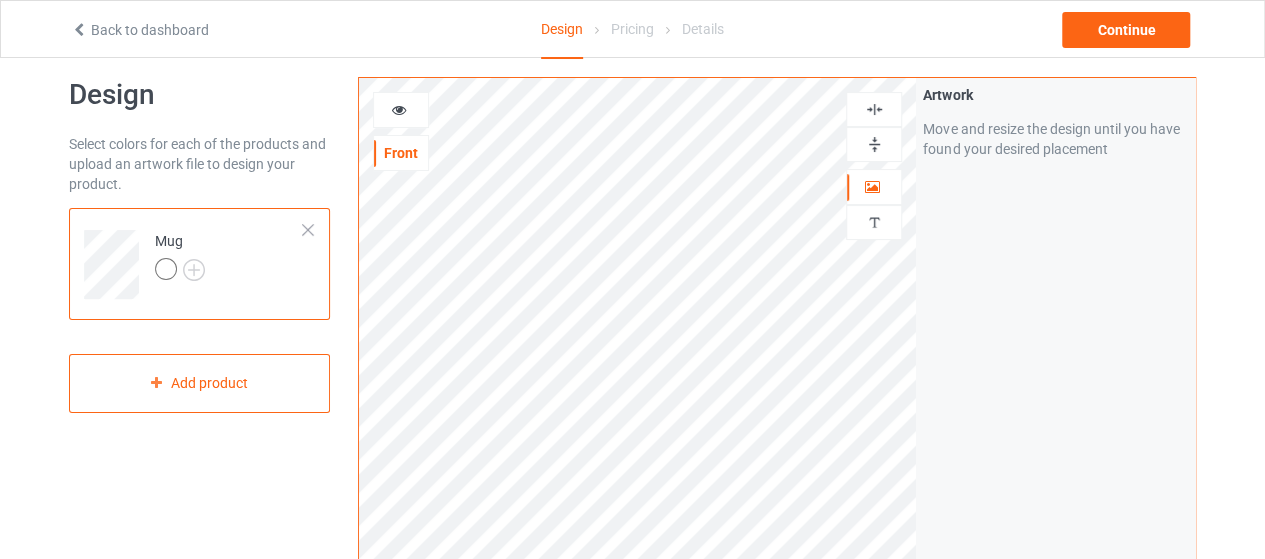 scroll, scrollTop: 0, scrollLeft: 0, axis: both 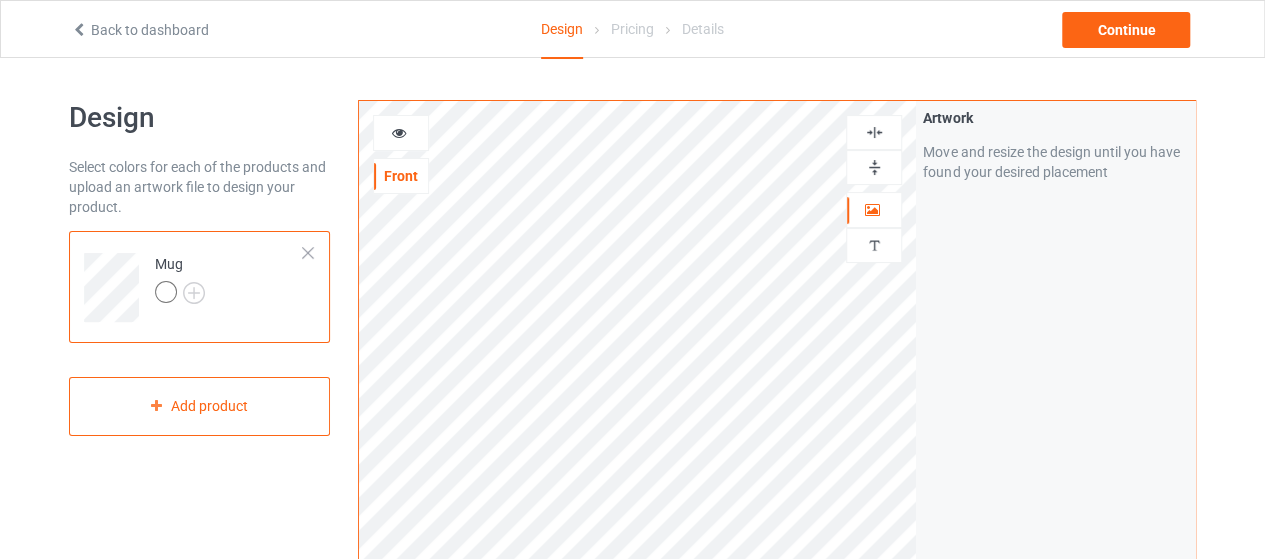 click at bounding box center [401, 133] 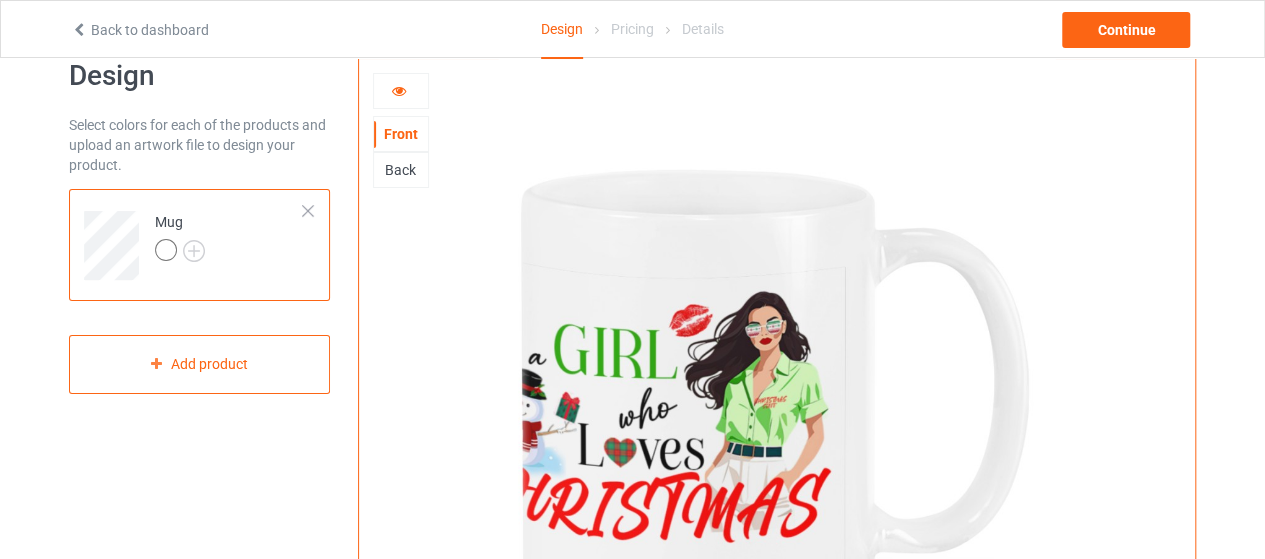 scroll, scrollTop: 0, scrollLeft: 0, axis: both 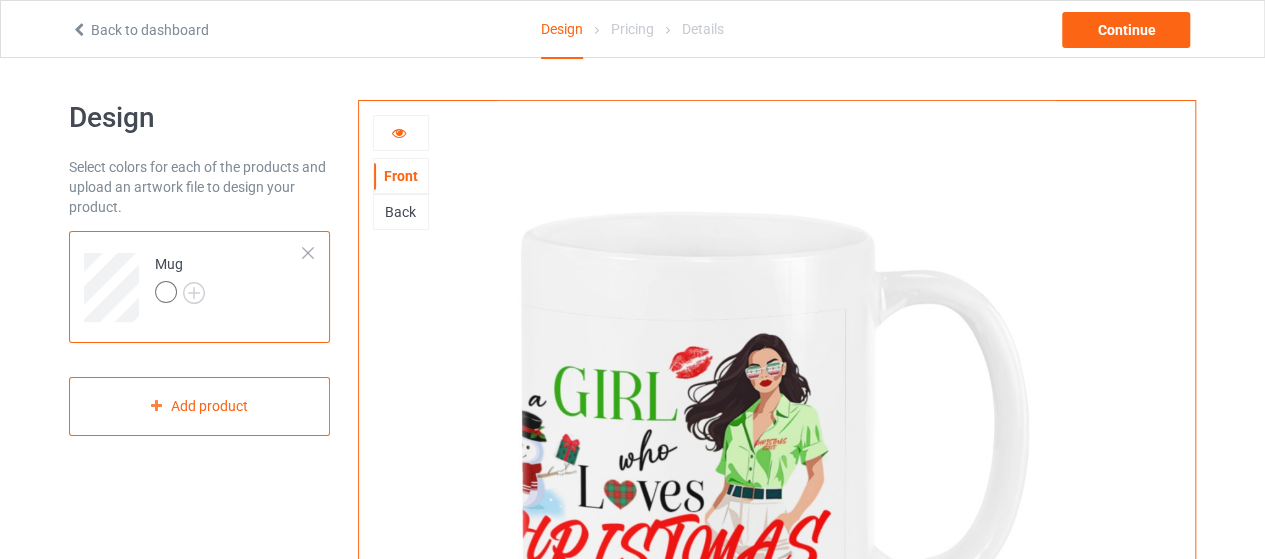 click at bounding box center [401, 133] 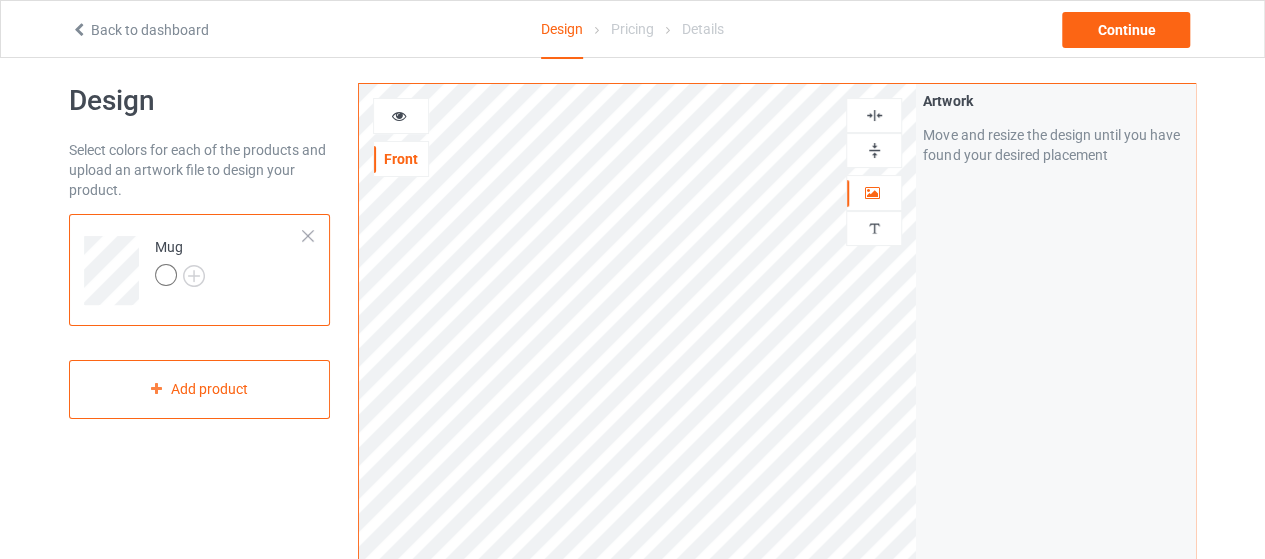 scroll, scrollTop: 0, scrollLeft: 0, axis: both 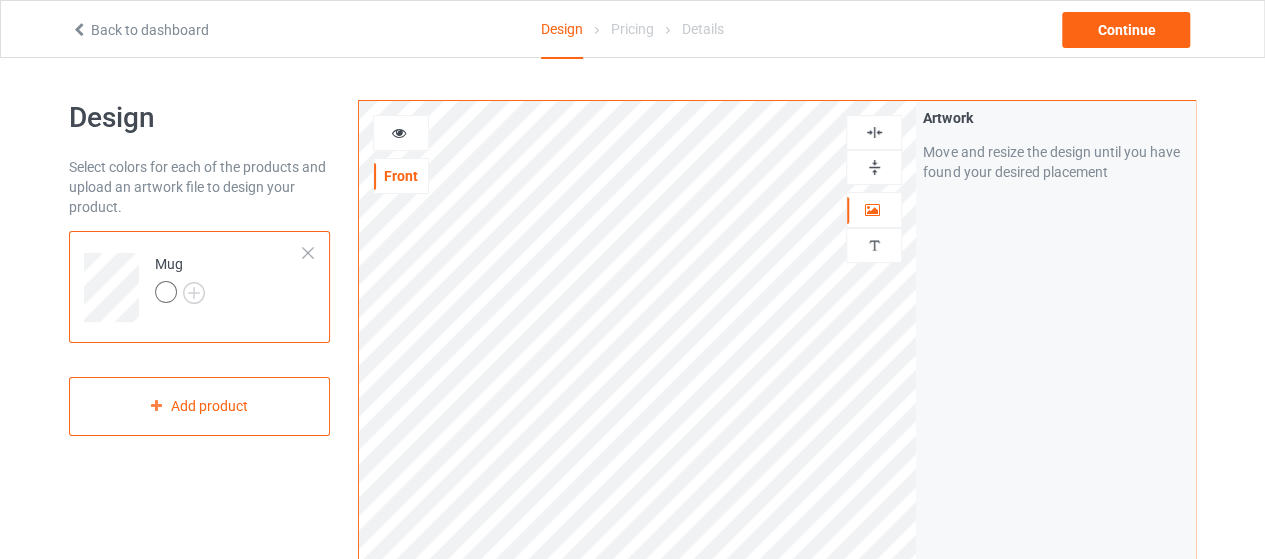 click at bounding box center [401, 133] 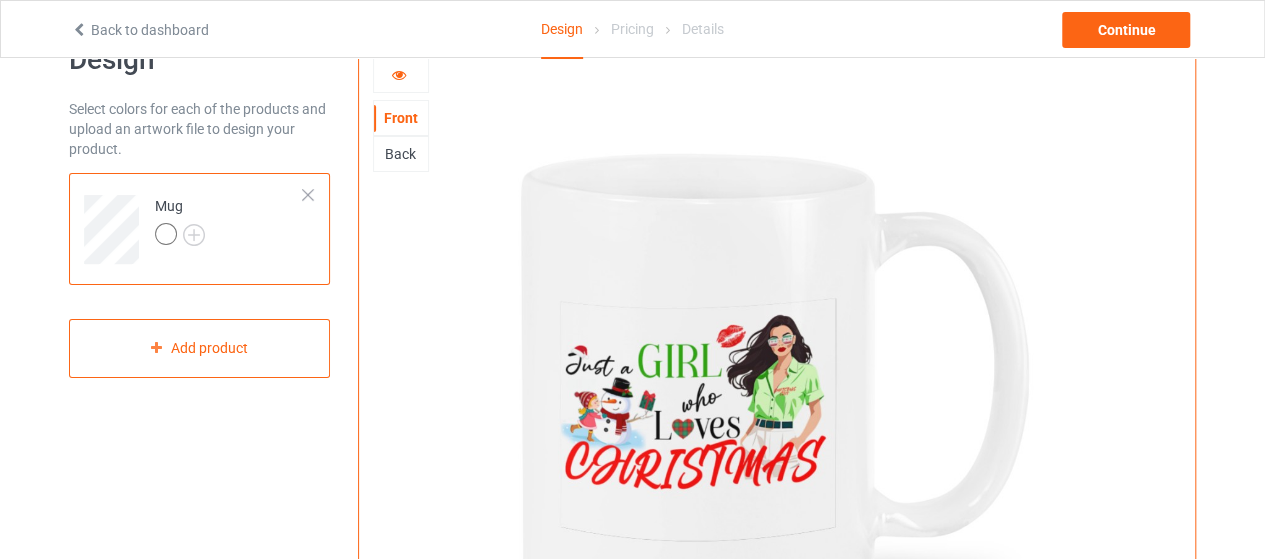 scroll, scrollTop: 0, scrollLeft: 0, axis: both 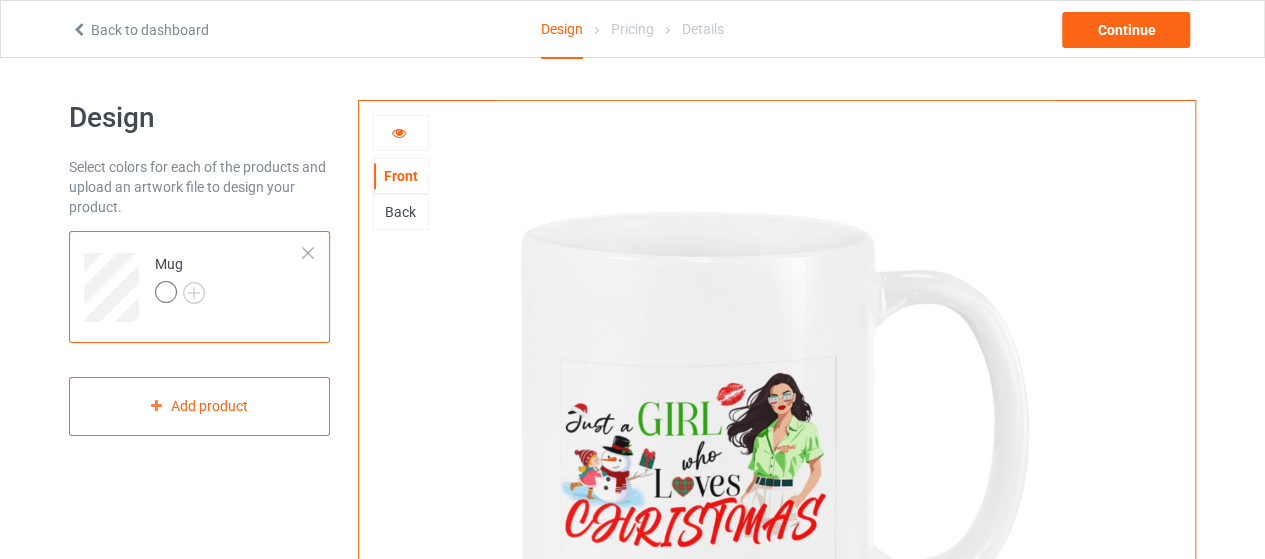 click at bounding box center (399, 130) 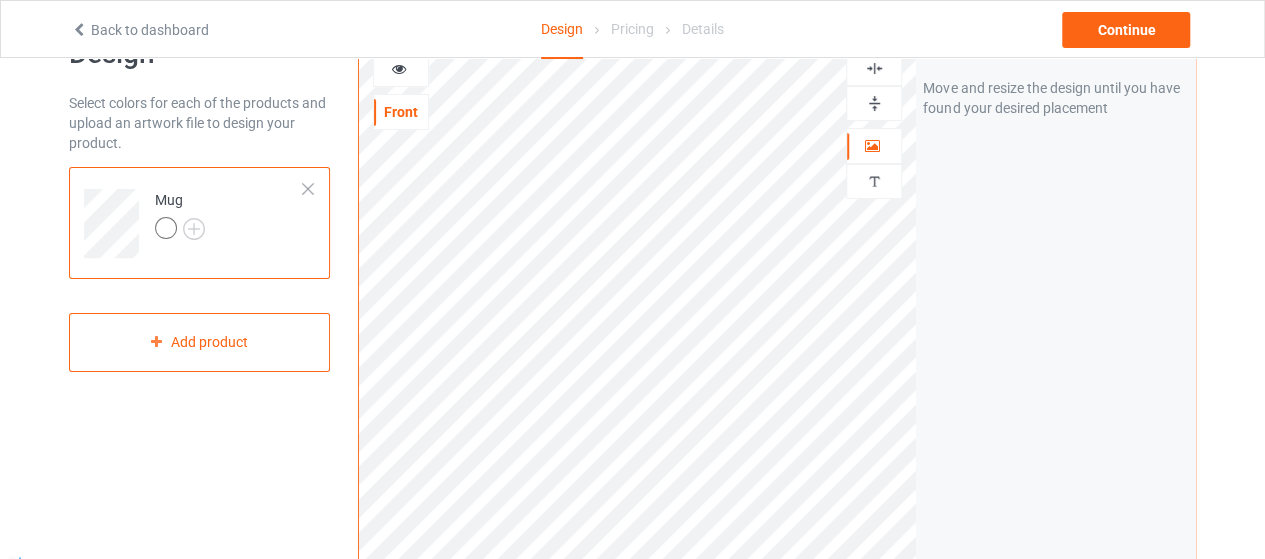 scroll, scrollTop: 0, scrollLeft: 0, axis: both 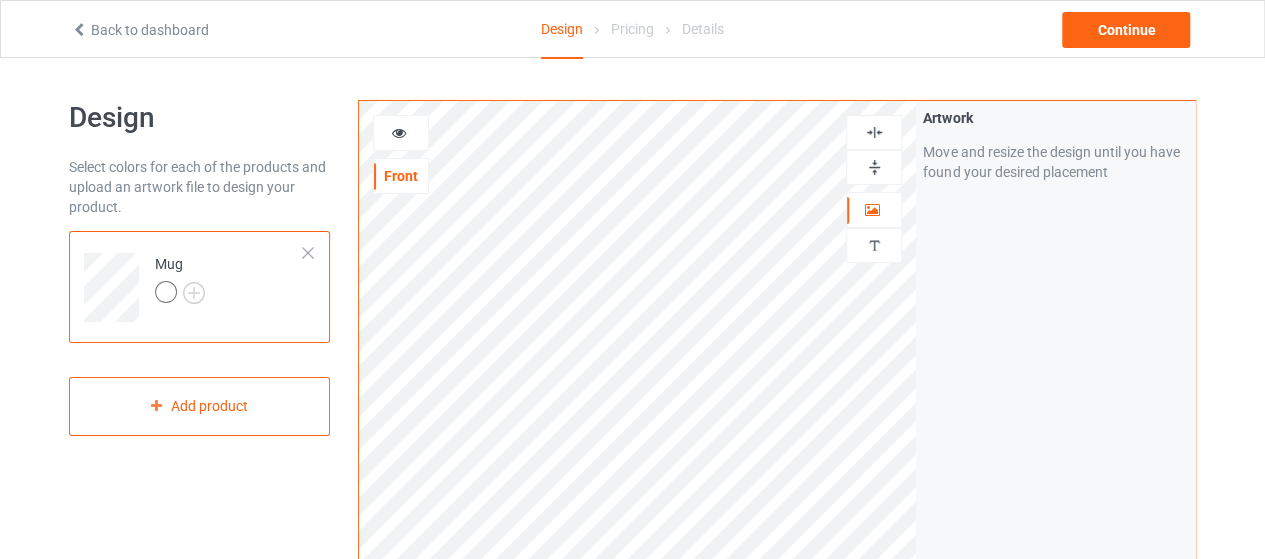 click at bounding box center [401, 133] 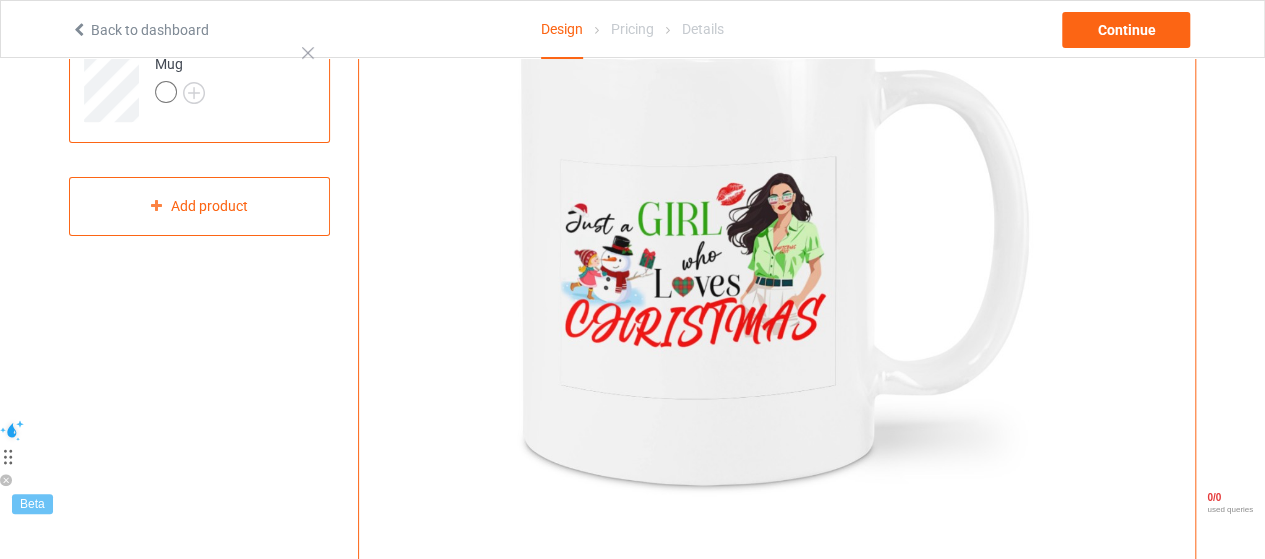 scroll, scrollTop: 0, scrollLeft: 0, axis: both 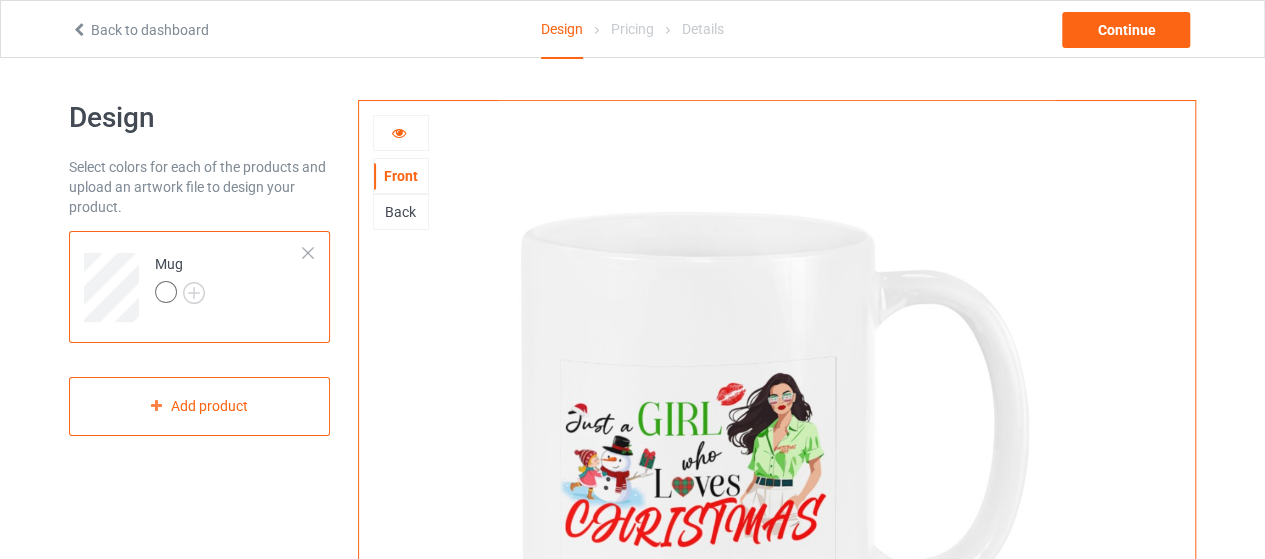 click at bounding box center (399, 130) 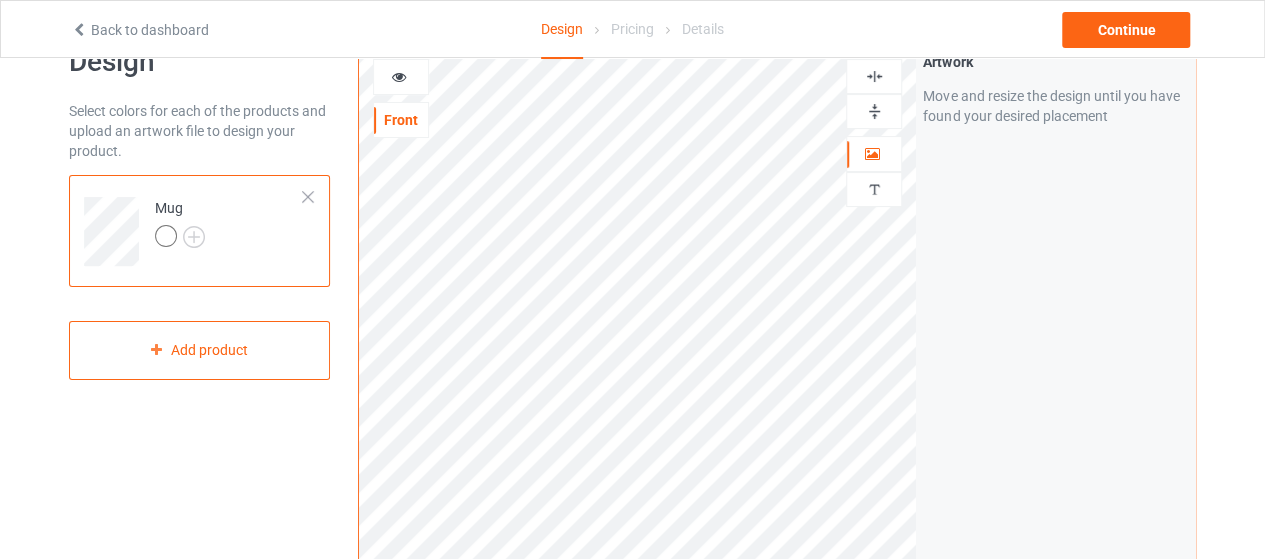 scroll, scrollTop: 0, scrollLeft: 0, axis: both 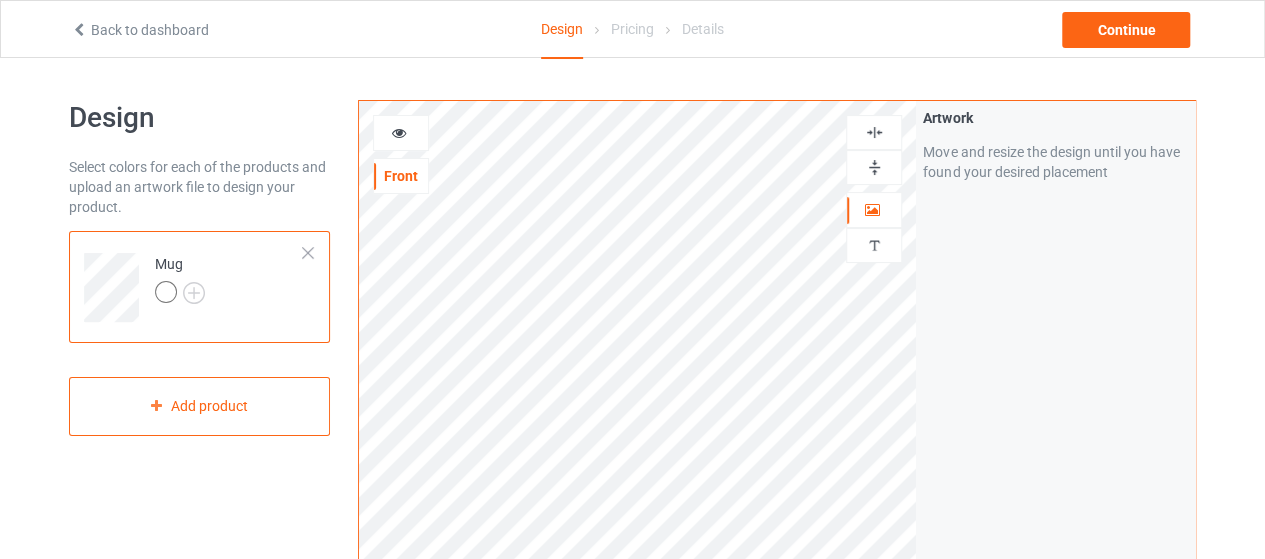 click at bounding box center (399, 130) 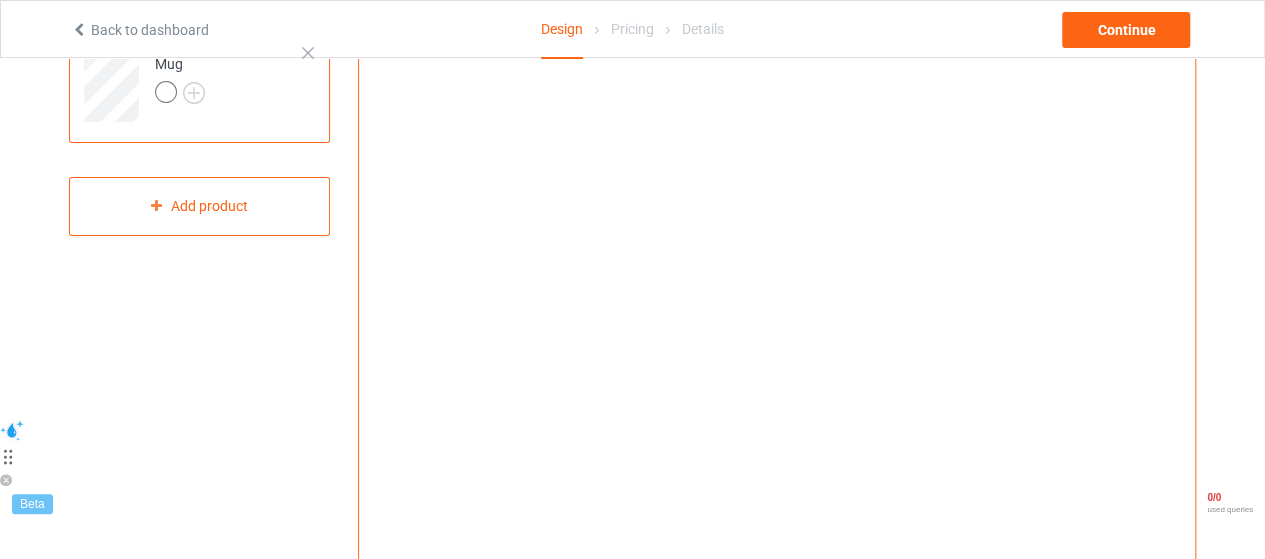 scroll, scrollTop: 0, scrollLeft: 0, axis: both 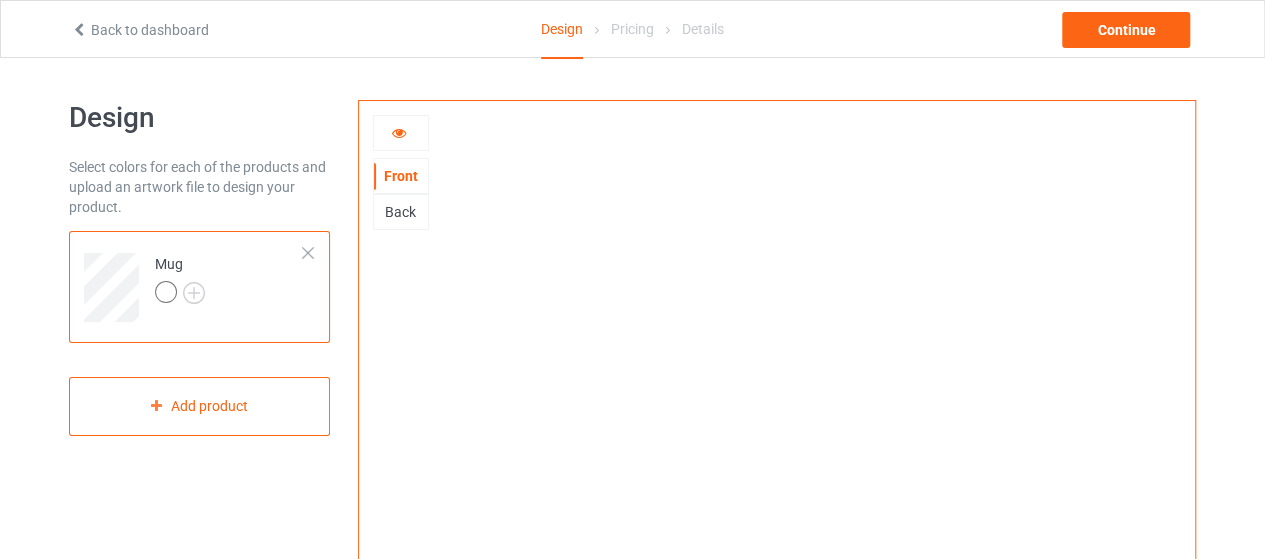 click at bounding box center (401, 133) 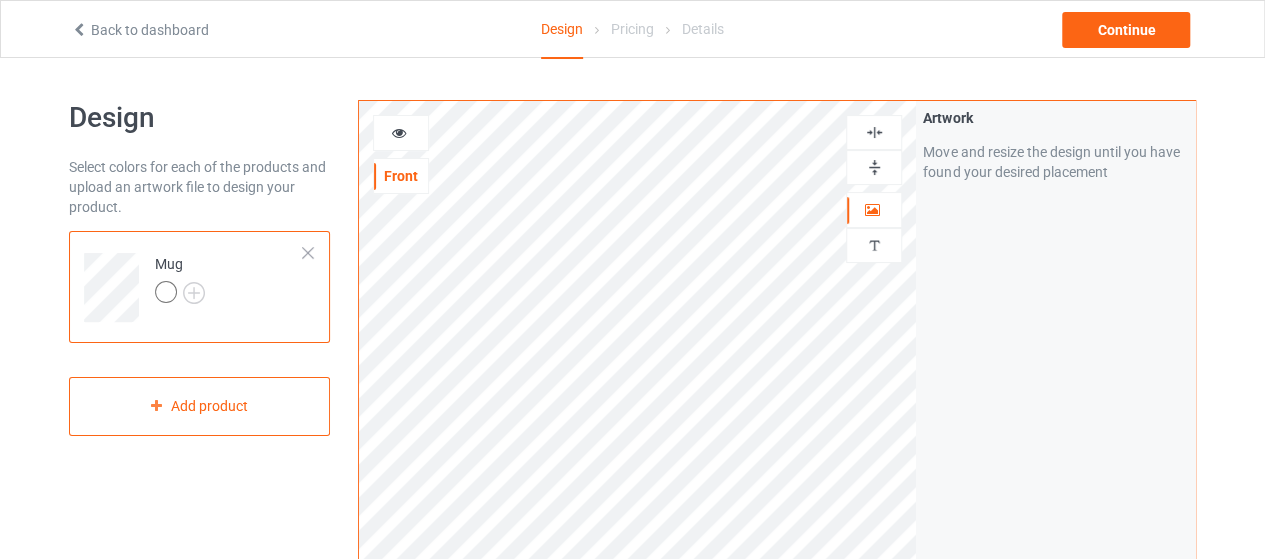 click at bounding box center [401, 133] 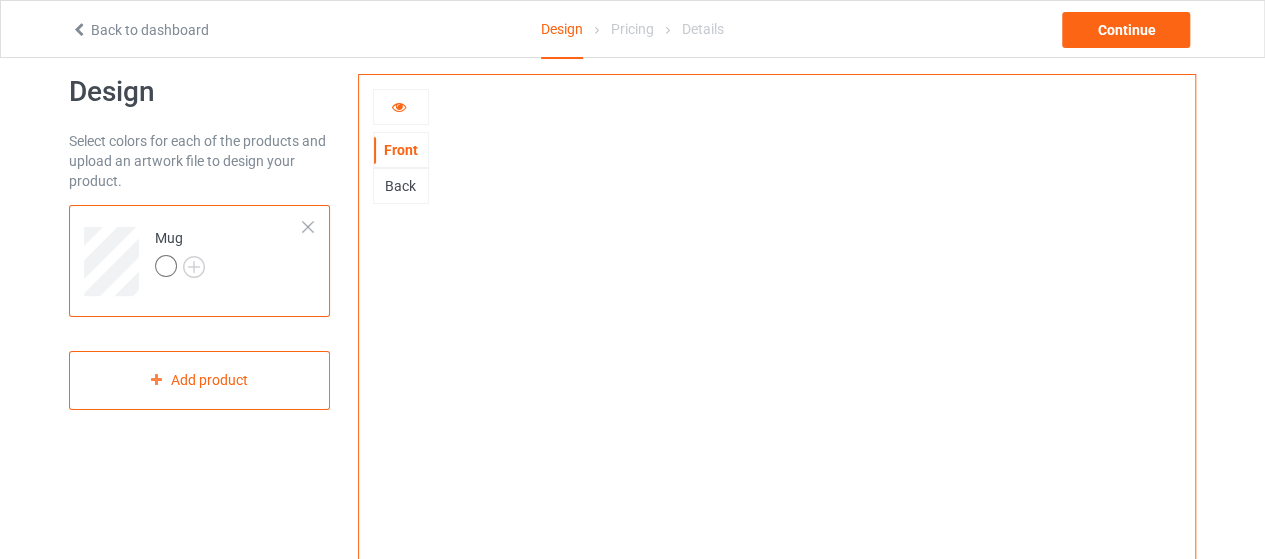 scroll, scrollTop: 0, scrollLeft: 0, axis: both 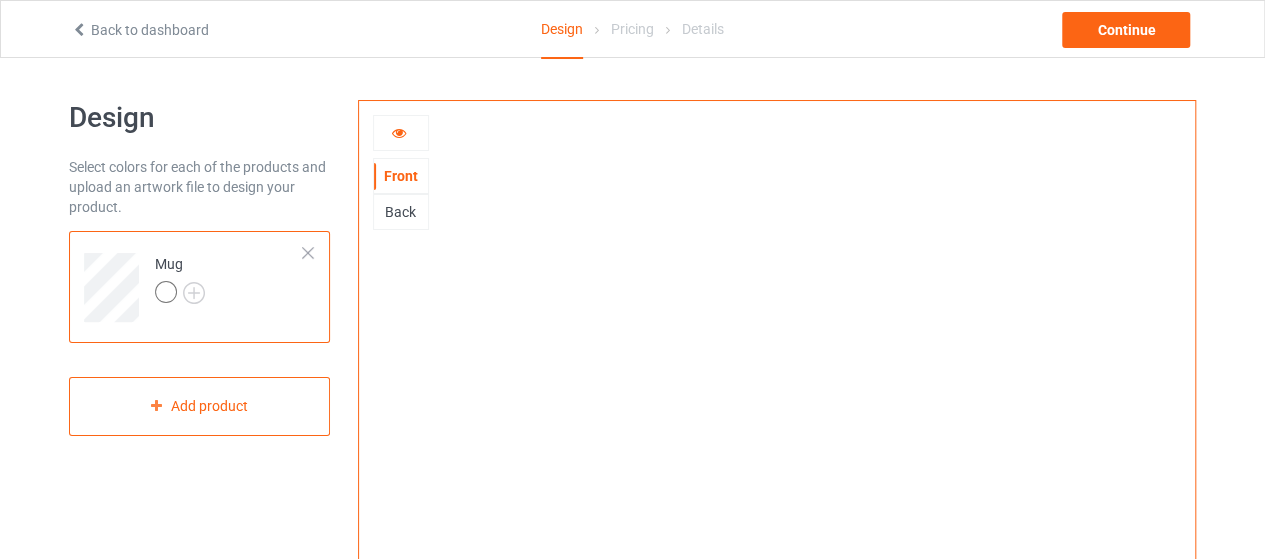 click at bounding box center [401, 133] 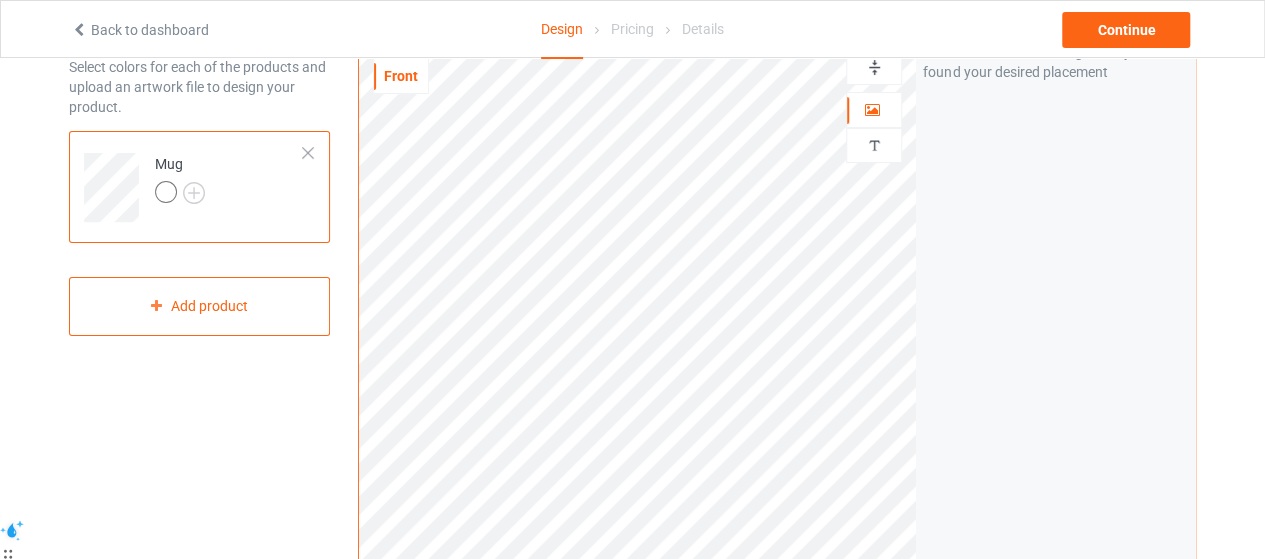 scroll, scrollTop: 0, scrollLeft: 0, axis: both 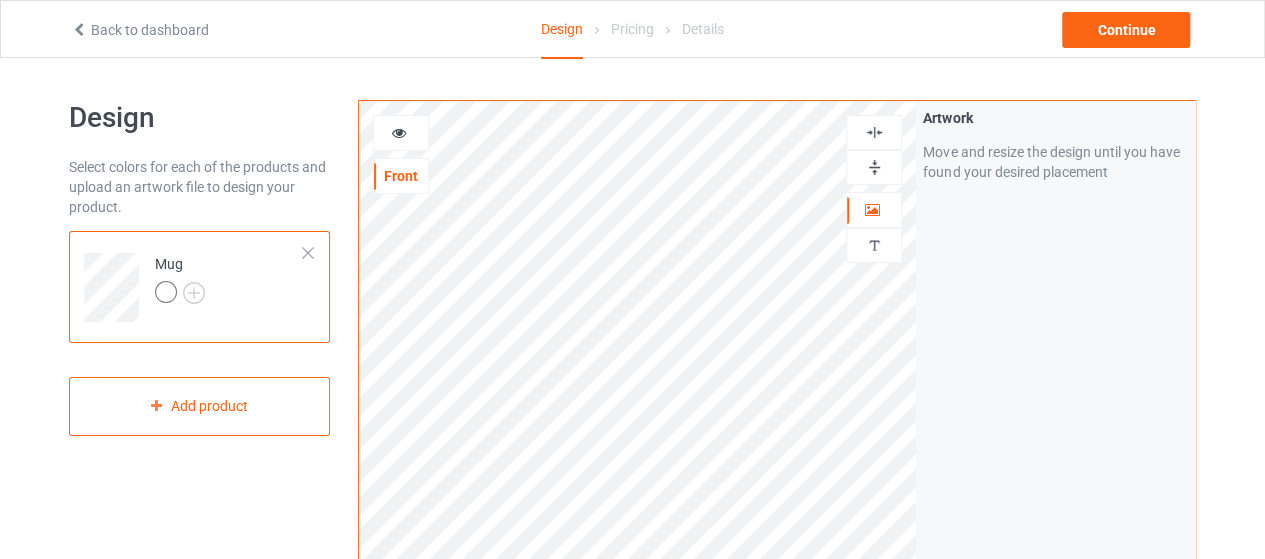 click at bounding box center (399, 130) 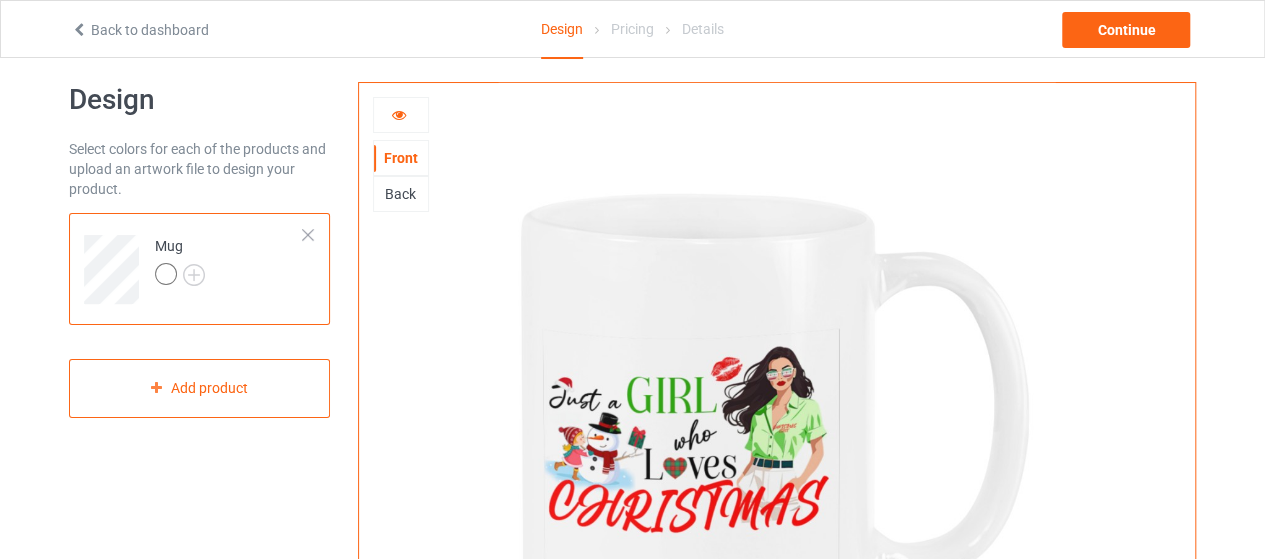 scroll, scrollTop: 0, scrollLeft: 0, axis: both 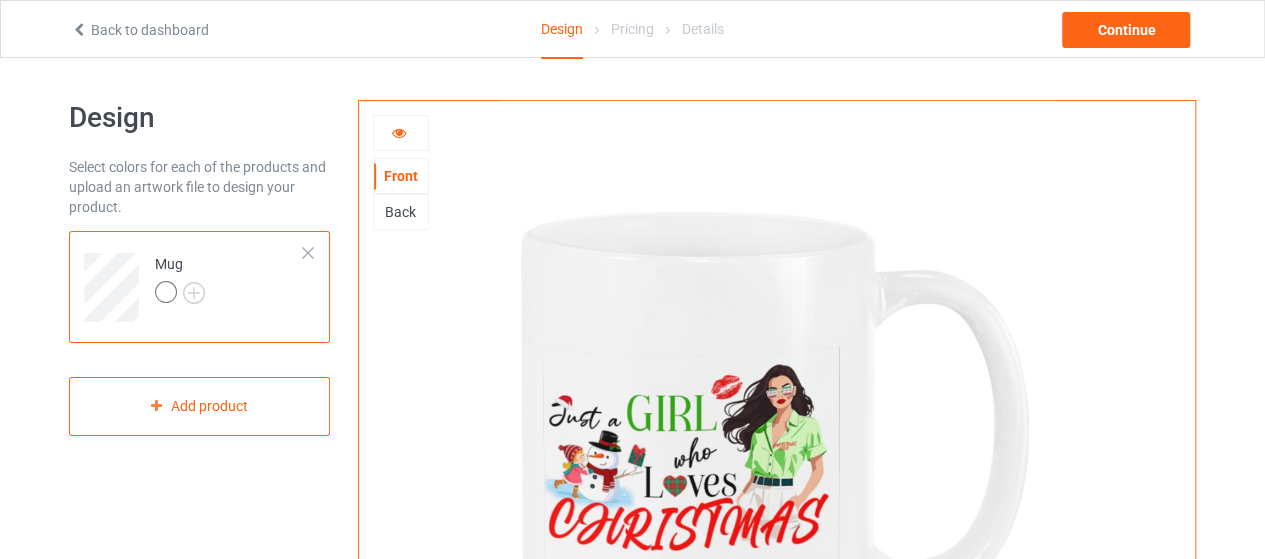 click at bounding box center [401, 133] 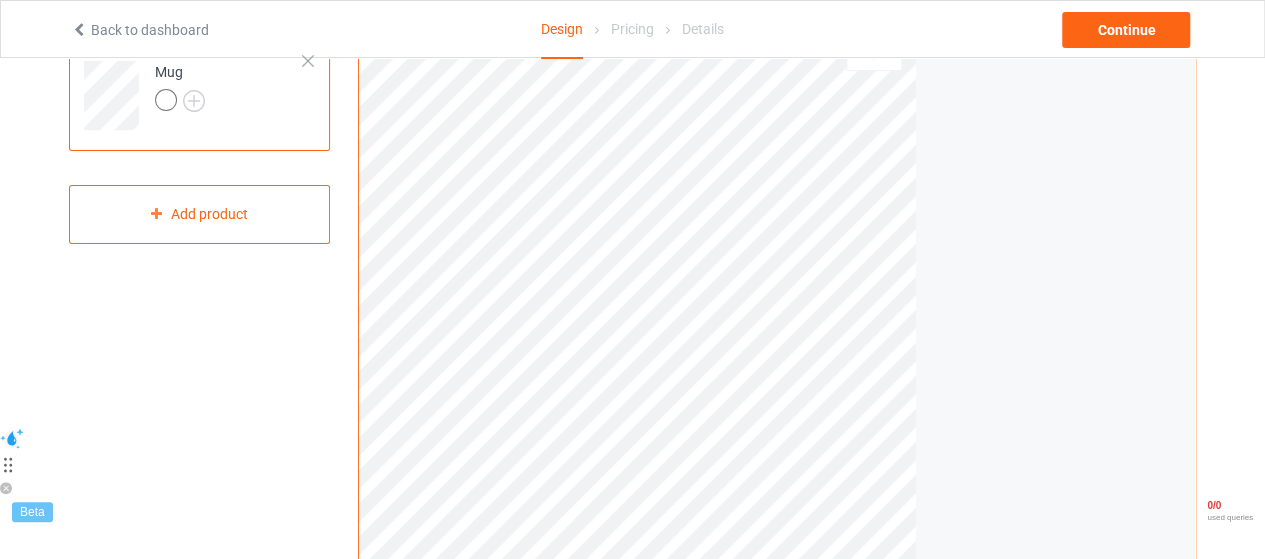 scroll, scrollTop: 100, scrollLeft: 0, axis: vertical 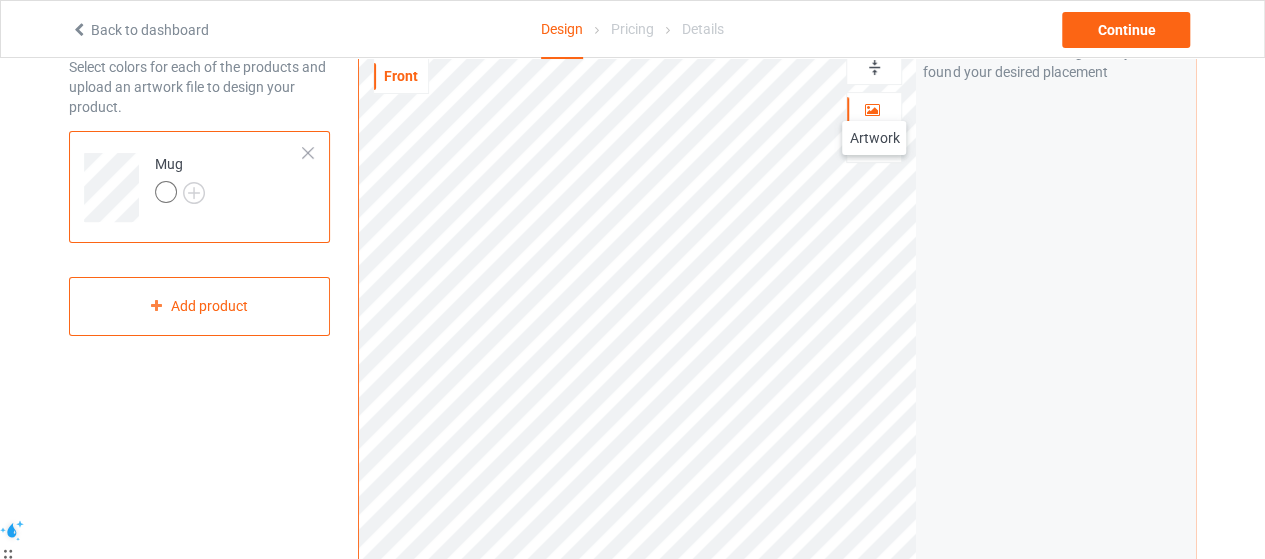 click at bounding box center (872, 107) 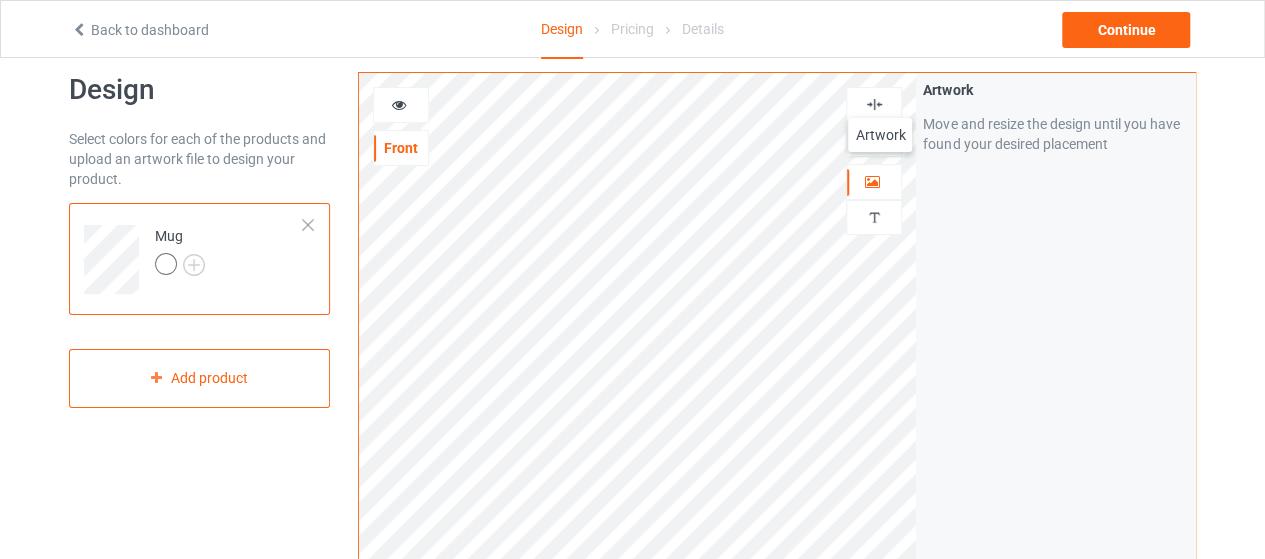 scroll, scrollTop: 0, scrollLeft: 0, axis: both 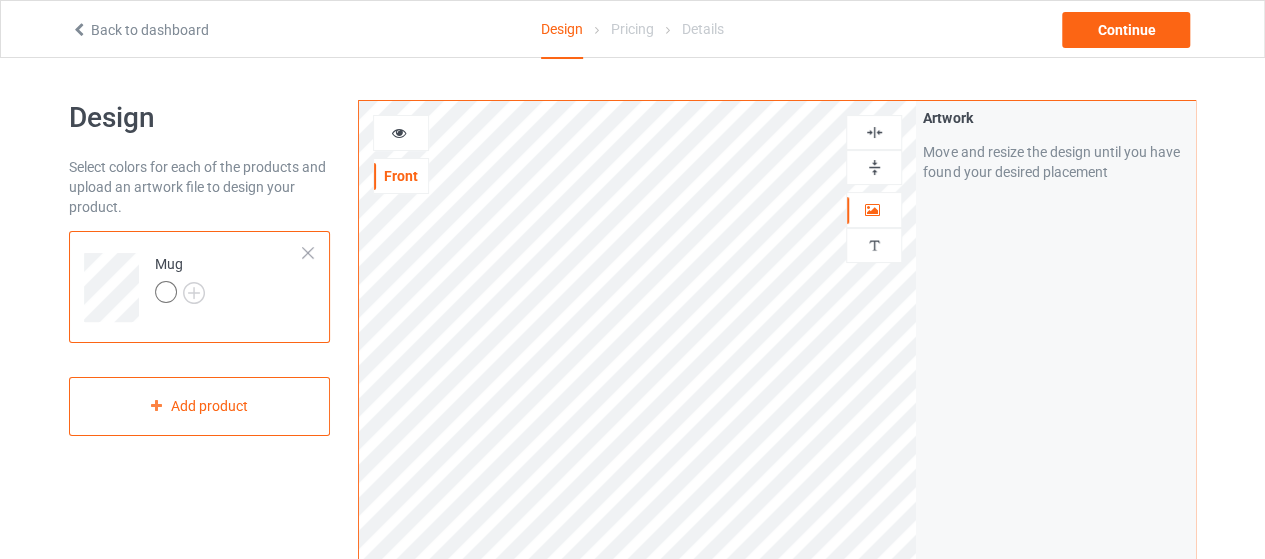 click at bounding box center (874, 132) 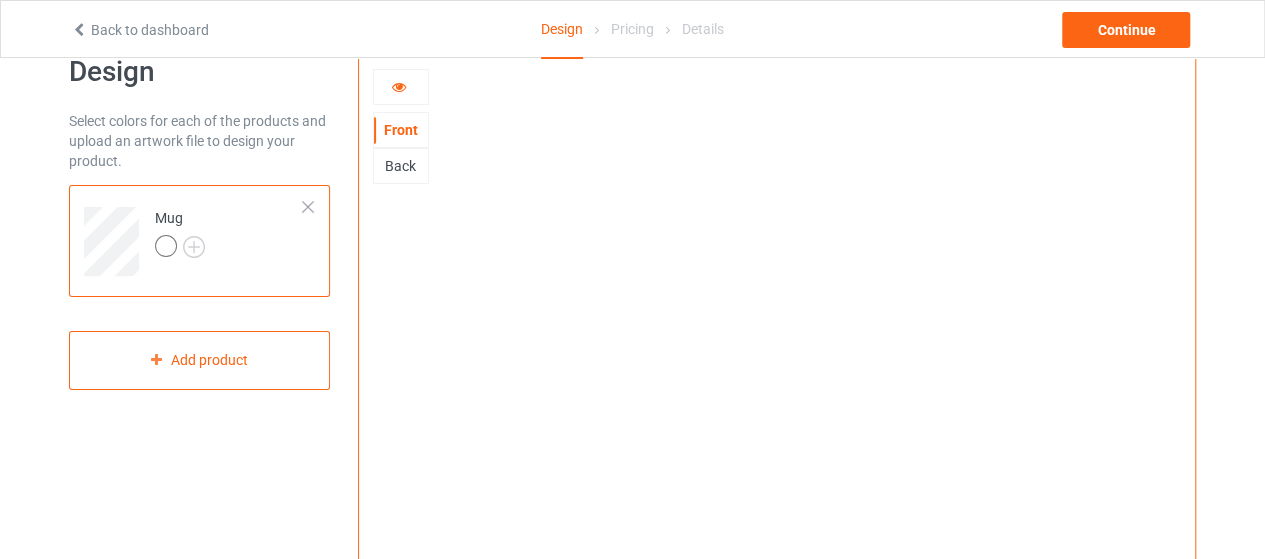 scroll, scrollTop: 0, scrollLeft: 0, axis: both 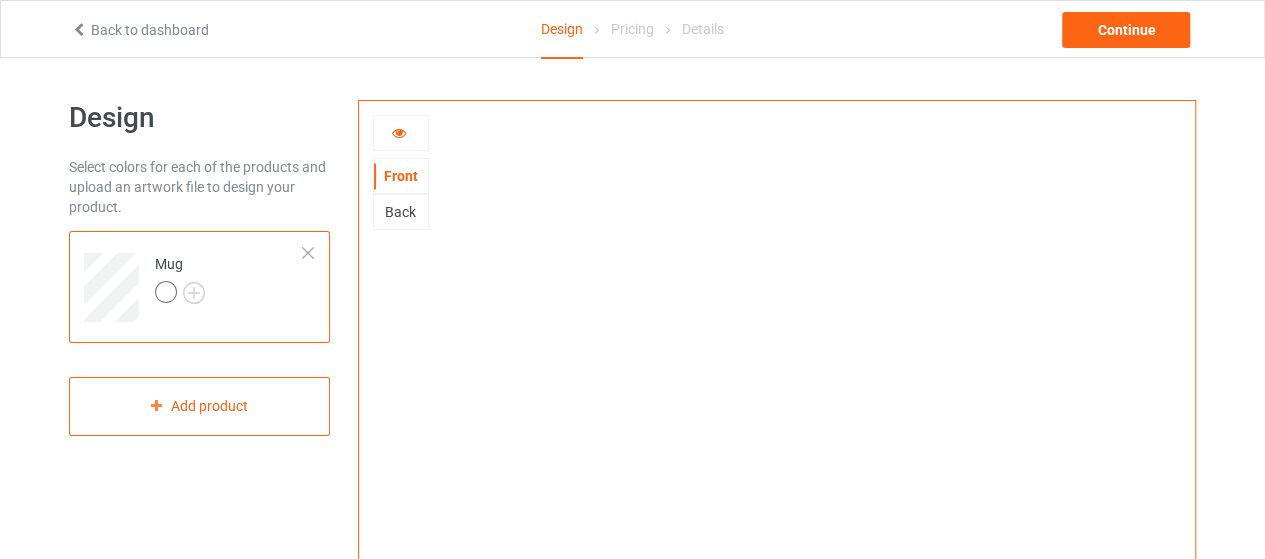 click at bounding box center [401, 133] 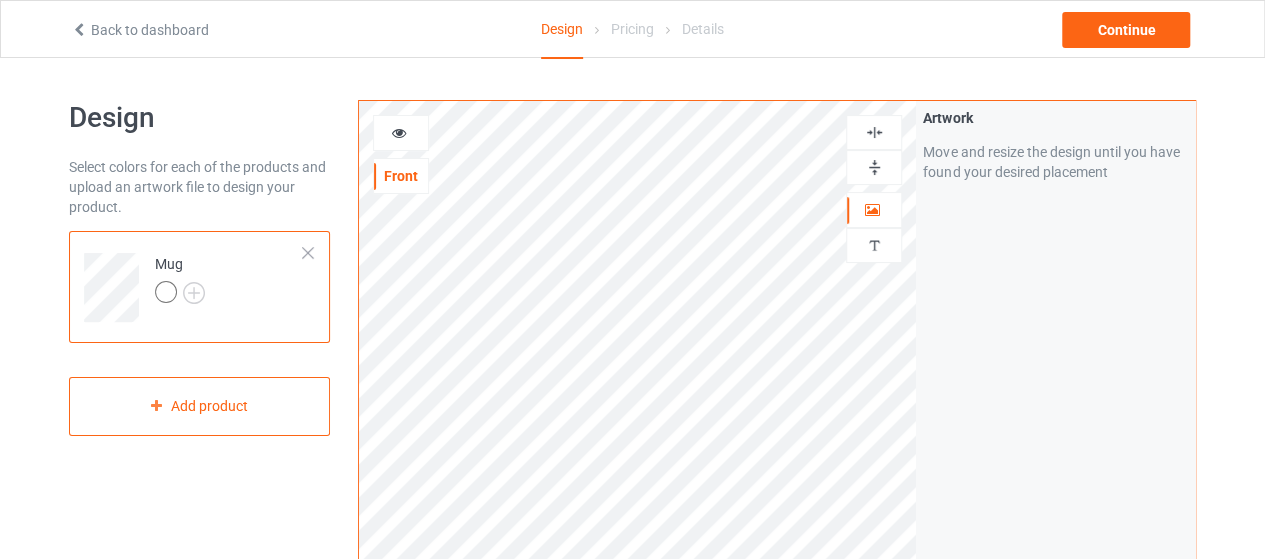 scroll, scrollTop: 300, scrollLeft: 0, axis: vertical 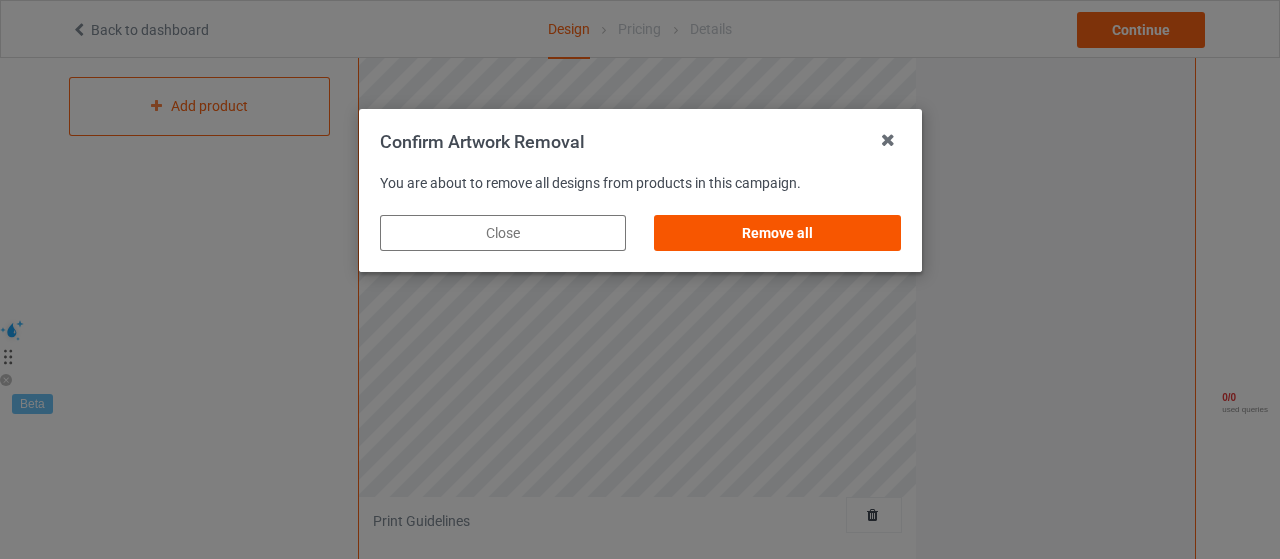 click on "Remove all" at bounding box center (777, 233) 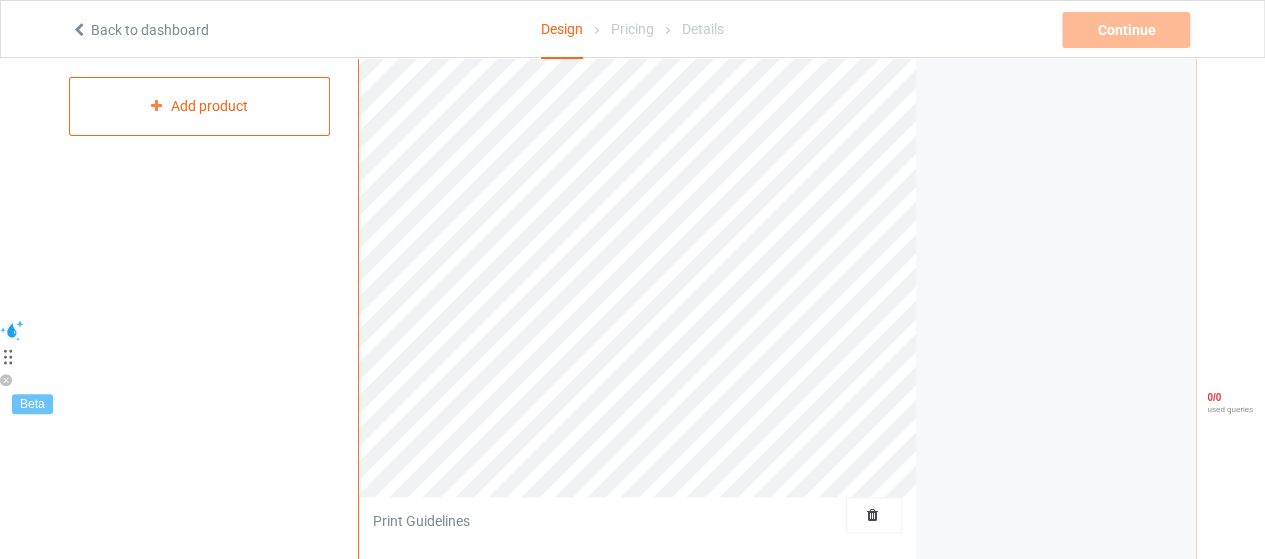 scroll, scrollTop: 100, scrollLeft: 0, axis: vertical 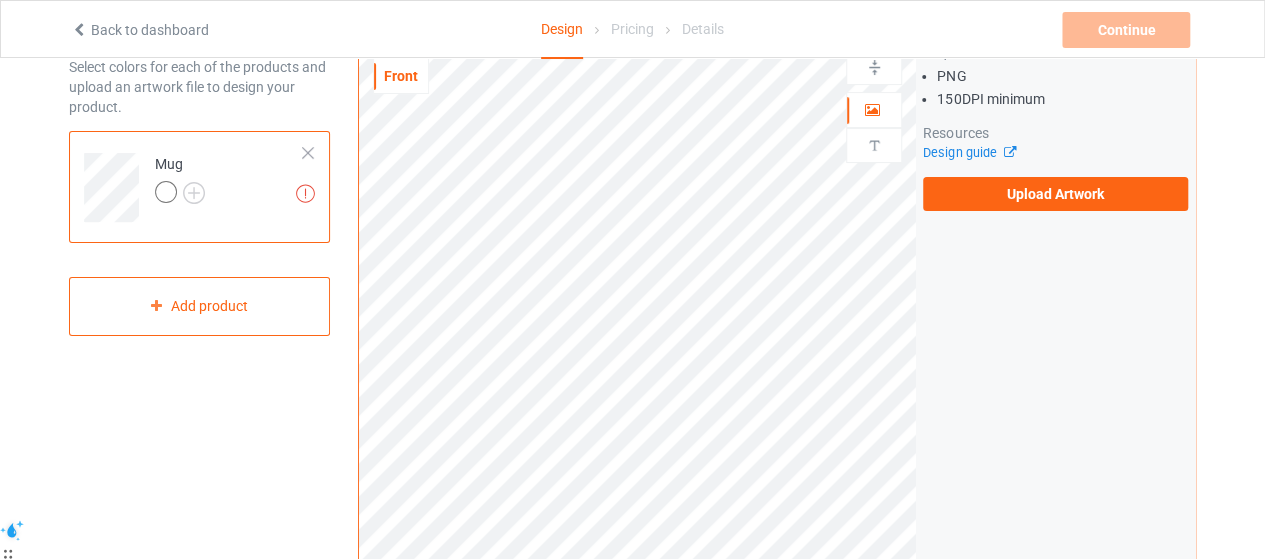 click on "Upload Artwork" at bounding box center [1055, 194] 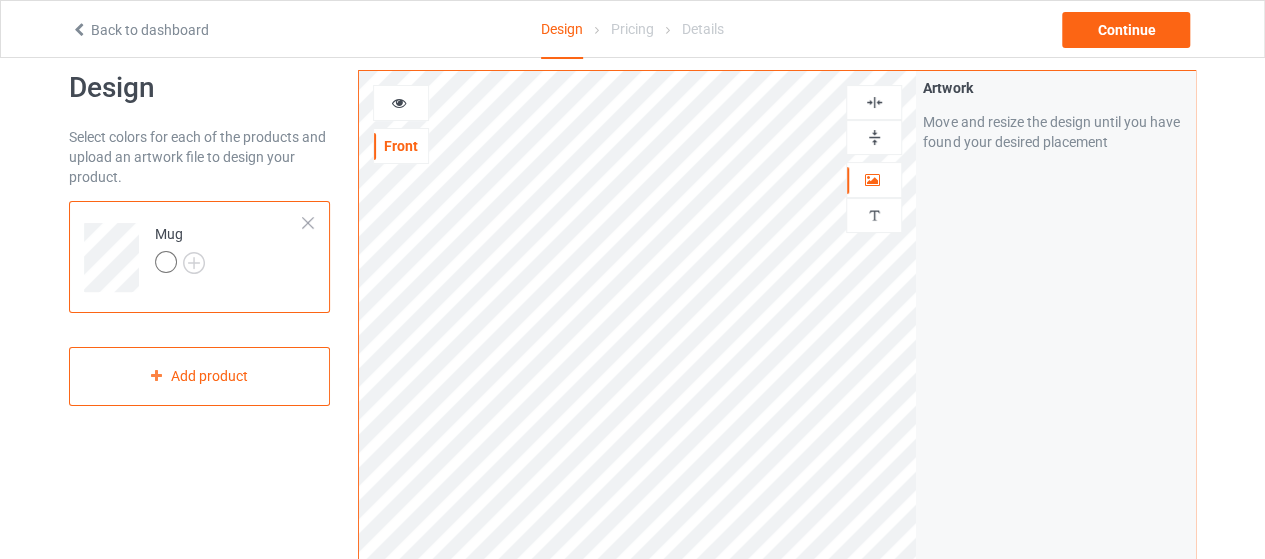 scroll, scrollTop: 0, scrollLeft: 0, axis: both 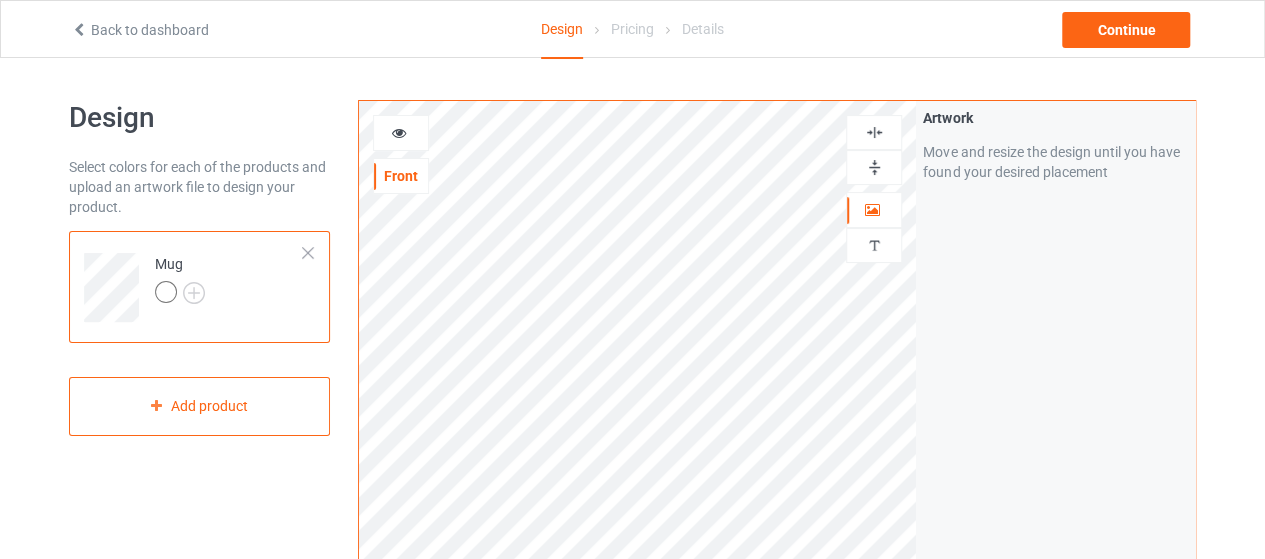 click at bounding box center (401, 133) 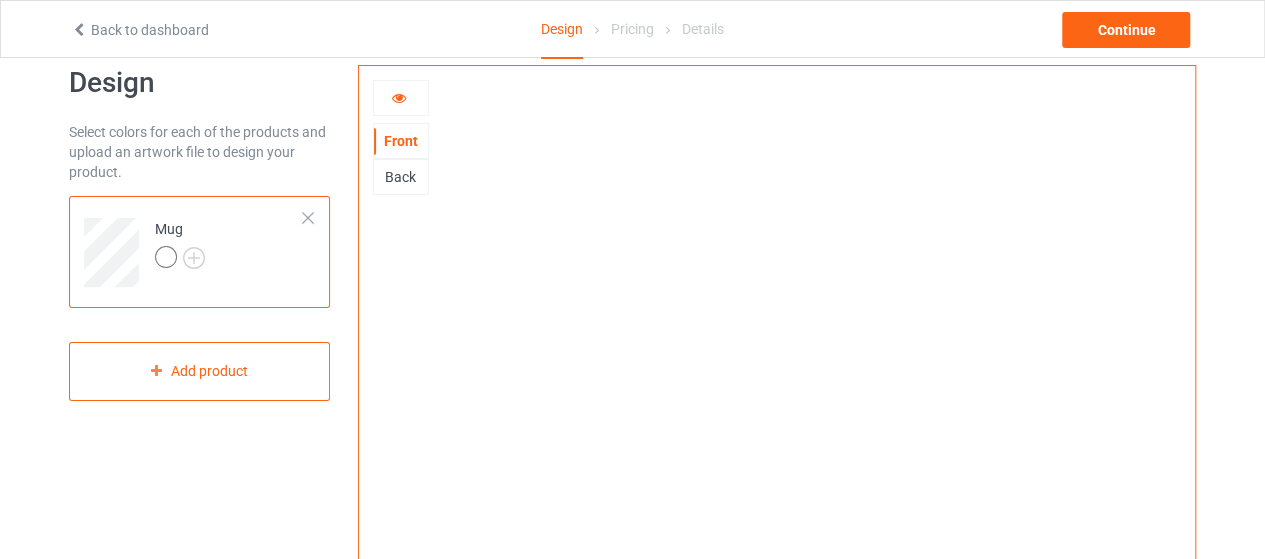 scroll, scrollTop: 0, scrollLeft: 0, axis: both 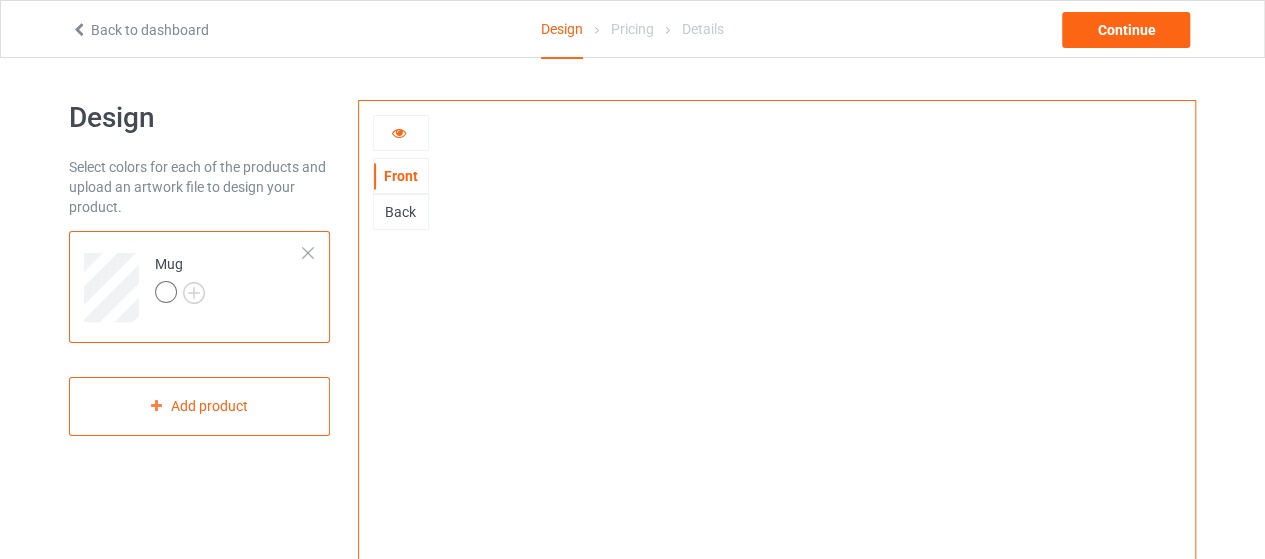 click at bounding box center [401, 133] 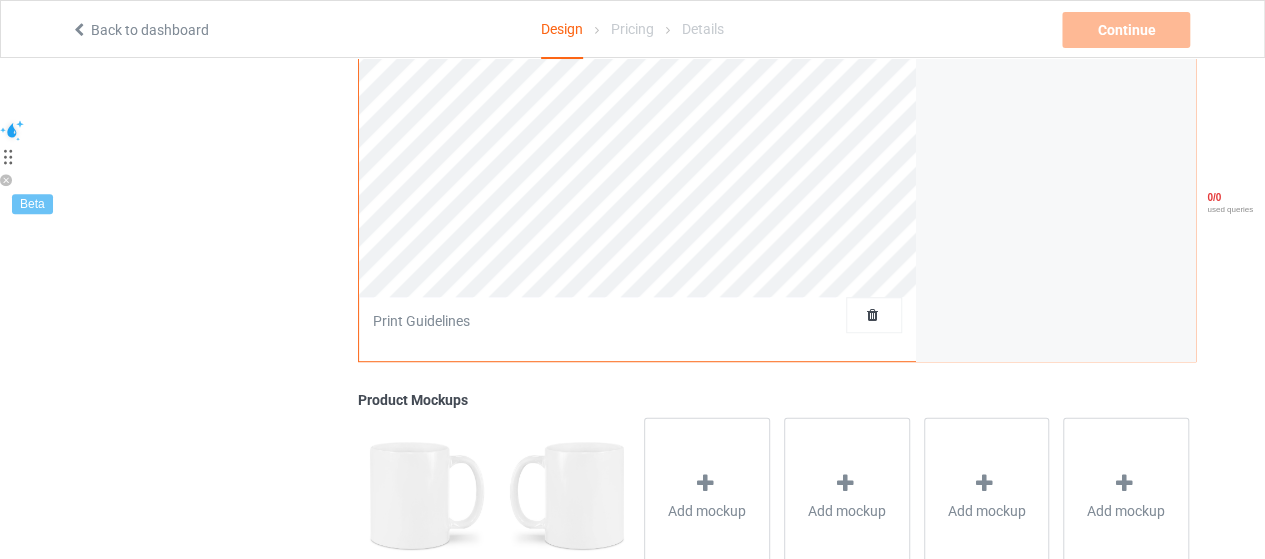 scroll, scrollTop: 200, scrollLeft: 0, axis: vertical 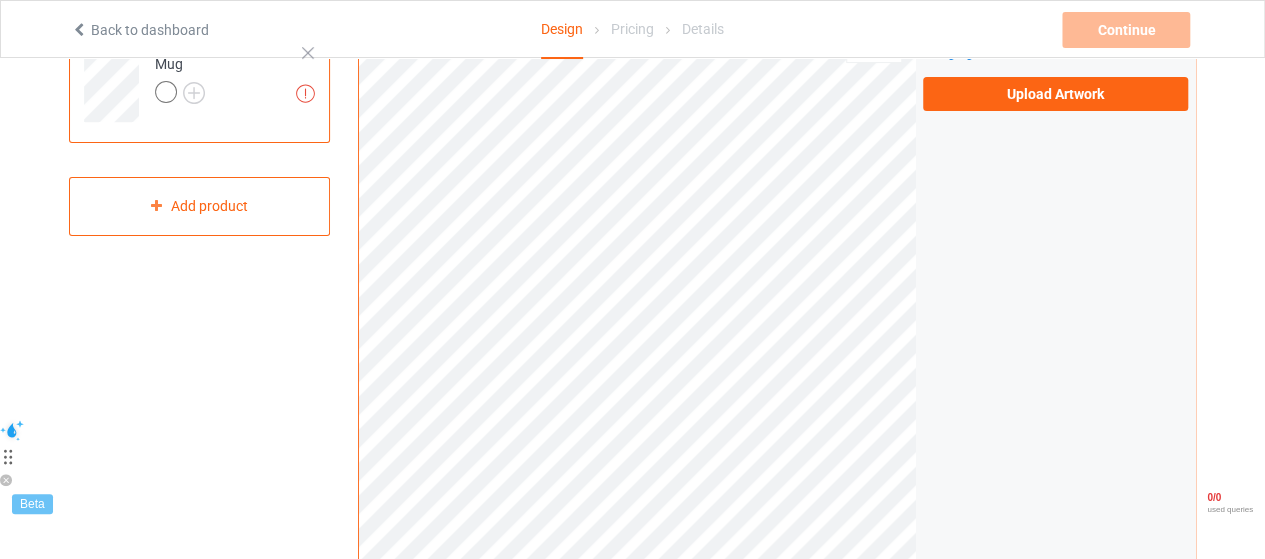 click on "Upload Artwork" at bounding box center [1055, 94] 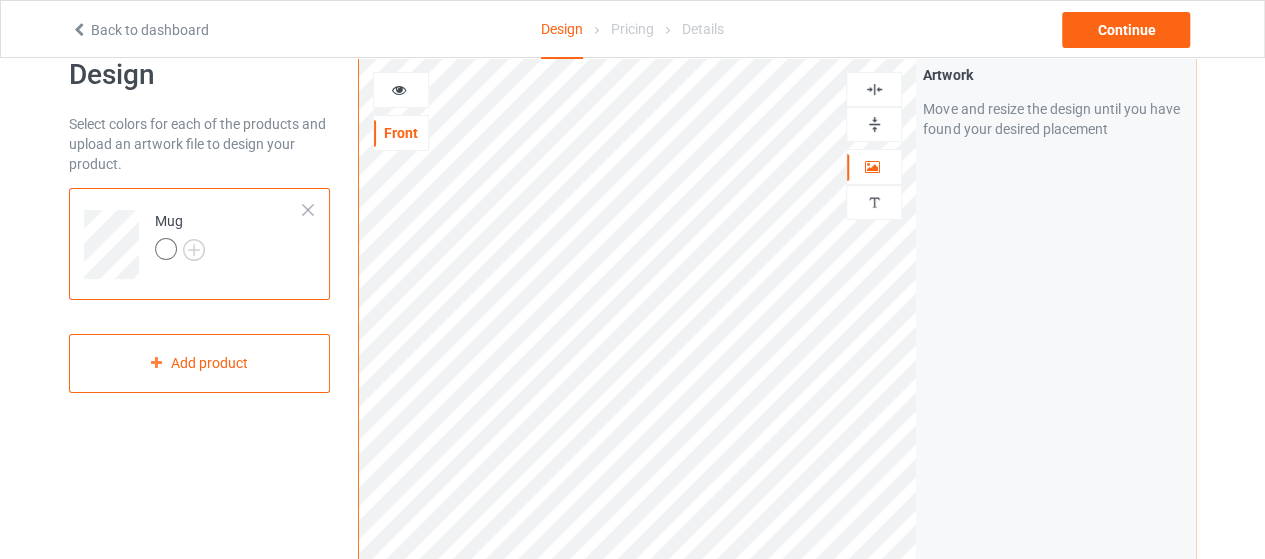 scroll, scrollTop: 0, scrollLeft: 0, axis: both 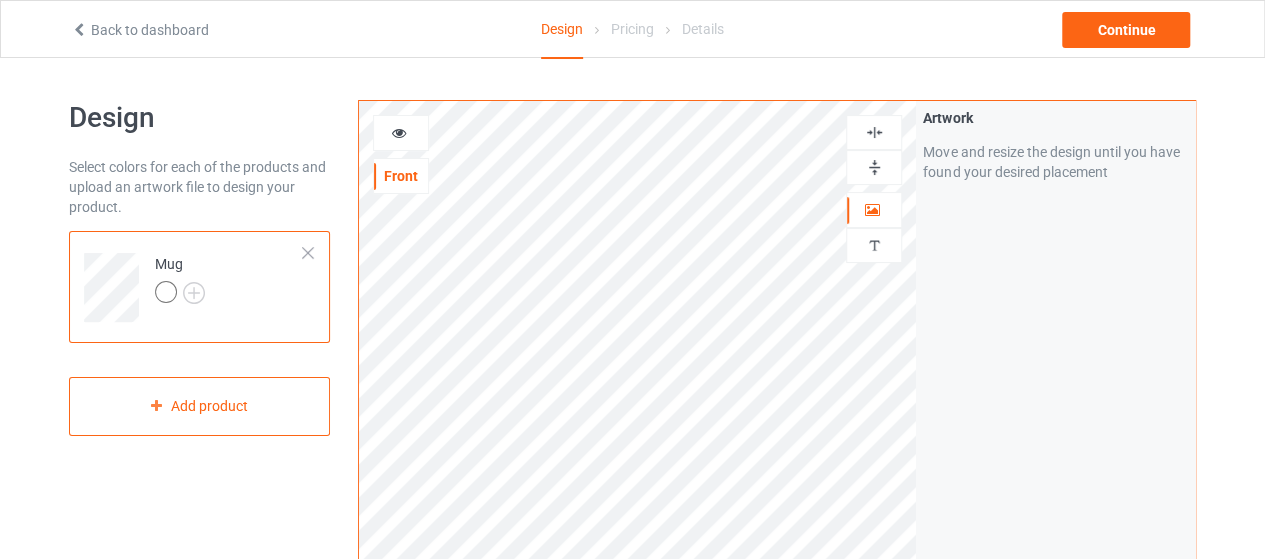 click at bounding box center (399, 130) 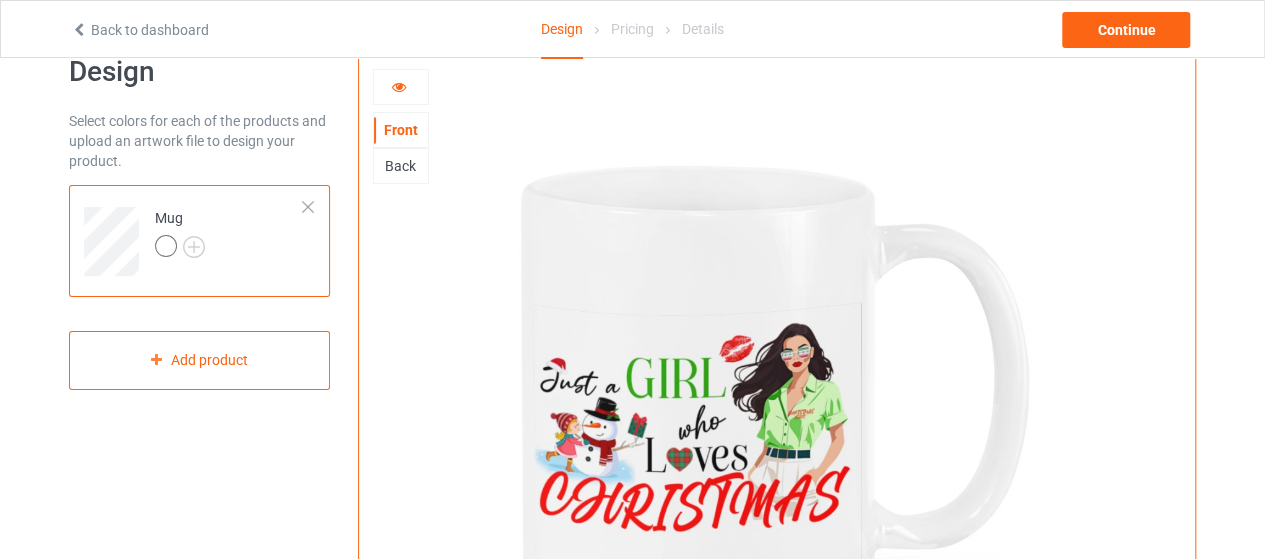 scroll, scrollTop: 0, scrollLeft: 0, axis: both 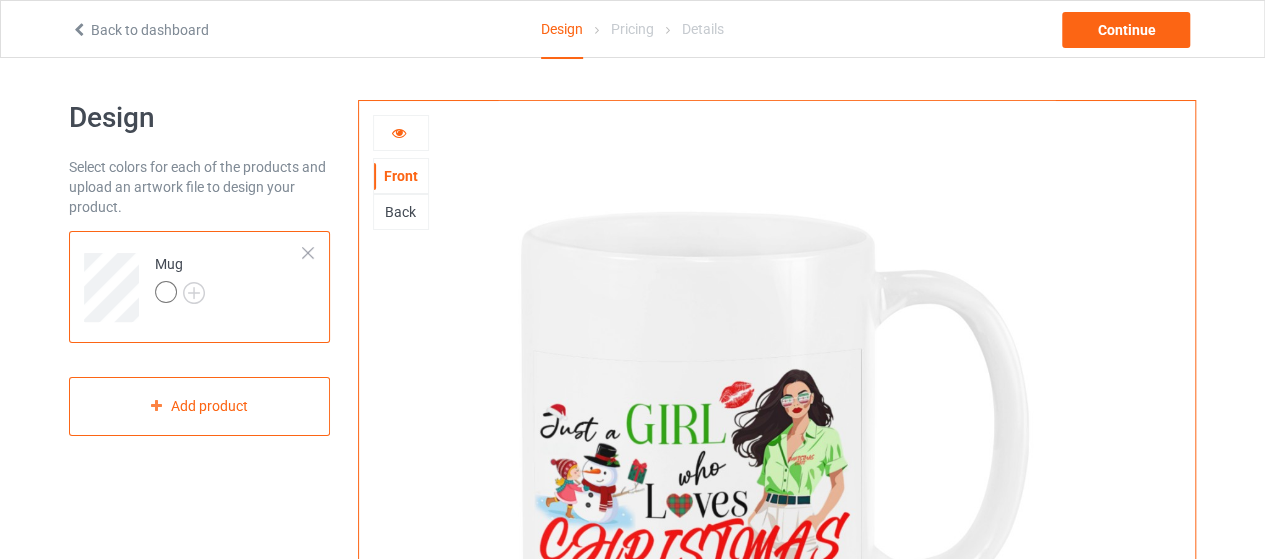 click at bounding box center [401, 133] 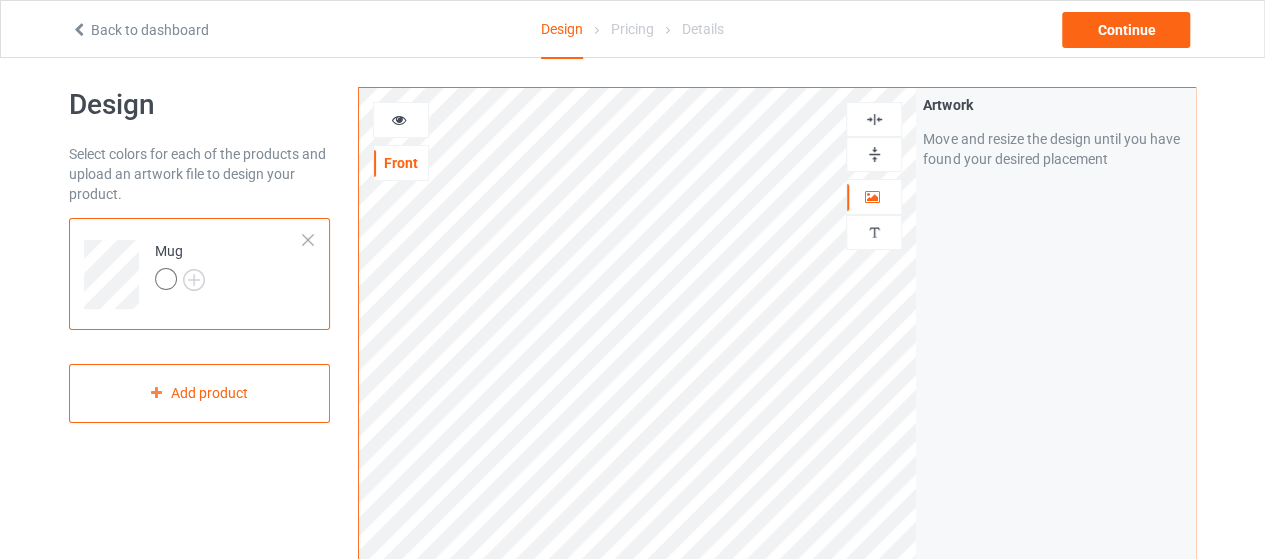 scroll, scrollTop: 0, scrollLeft: 0, axis: both 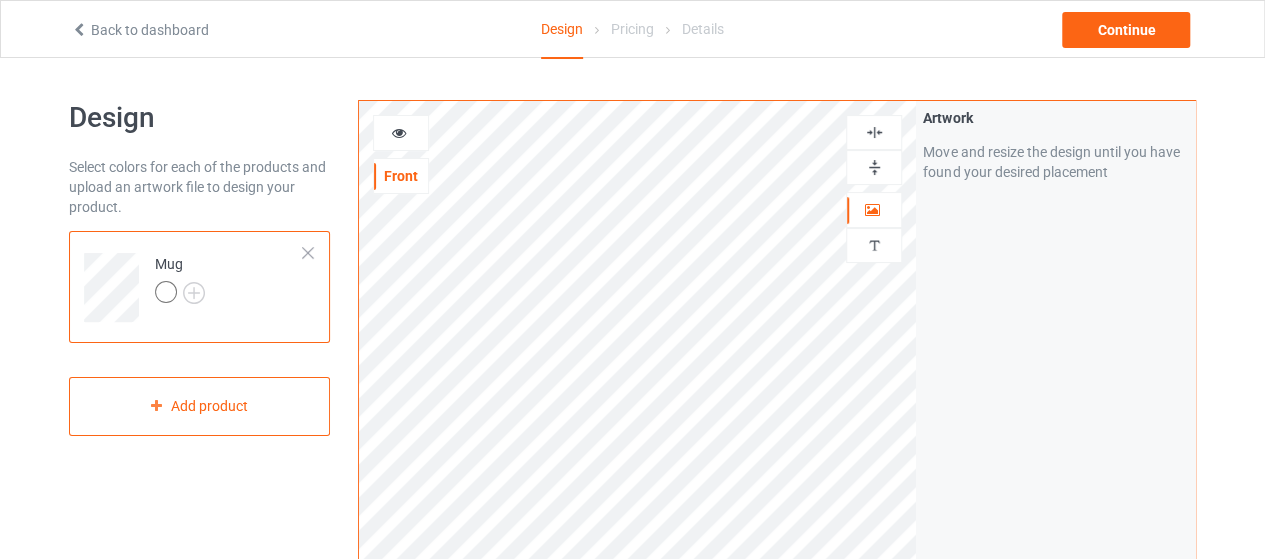 click at bounding box center [399, 130] 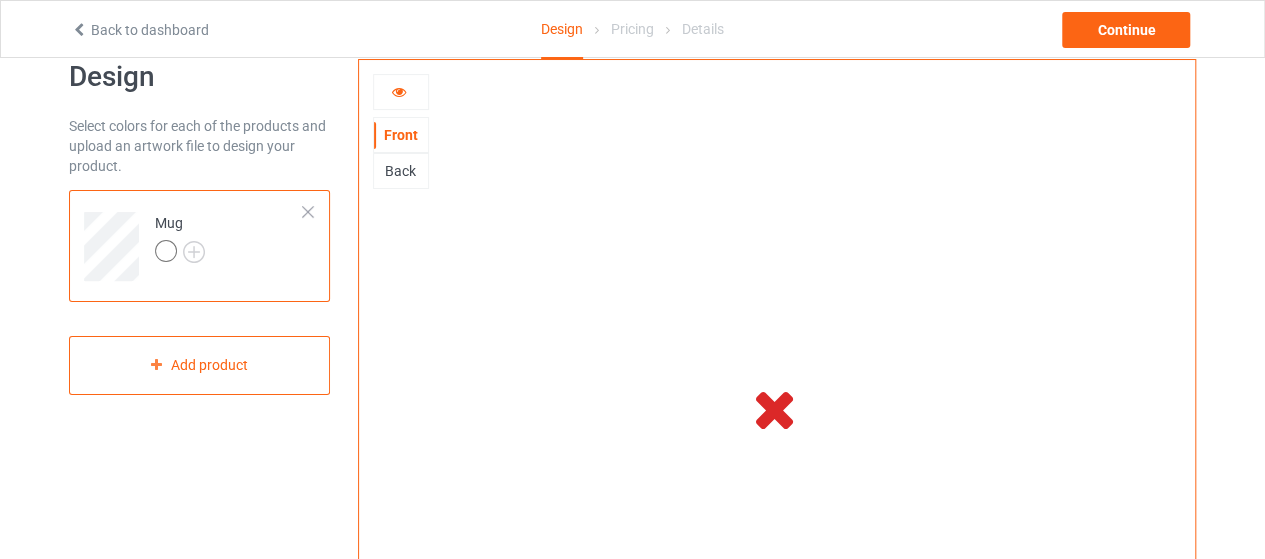 scroll, scrollTop: 0, scrollLeft: 0, axis: both 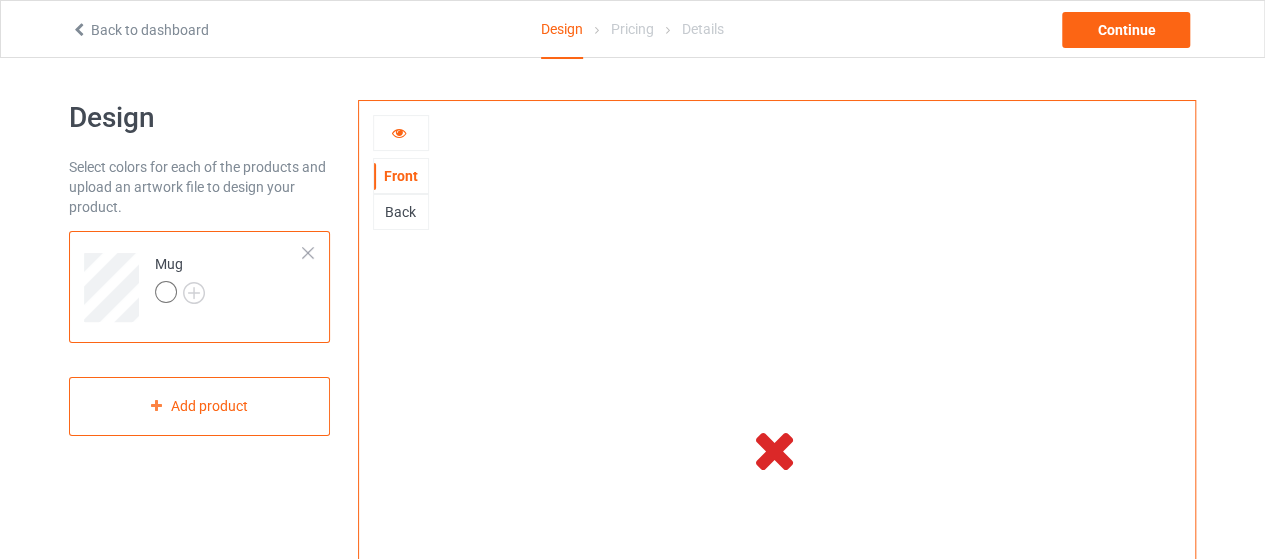 click at bounding box center (401, 133) 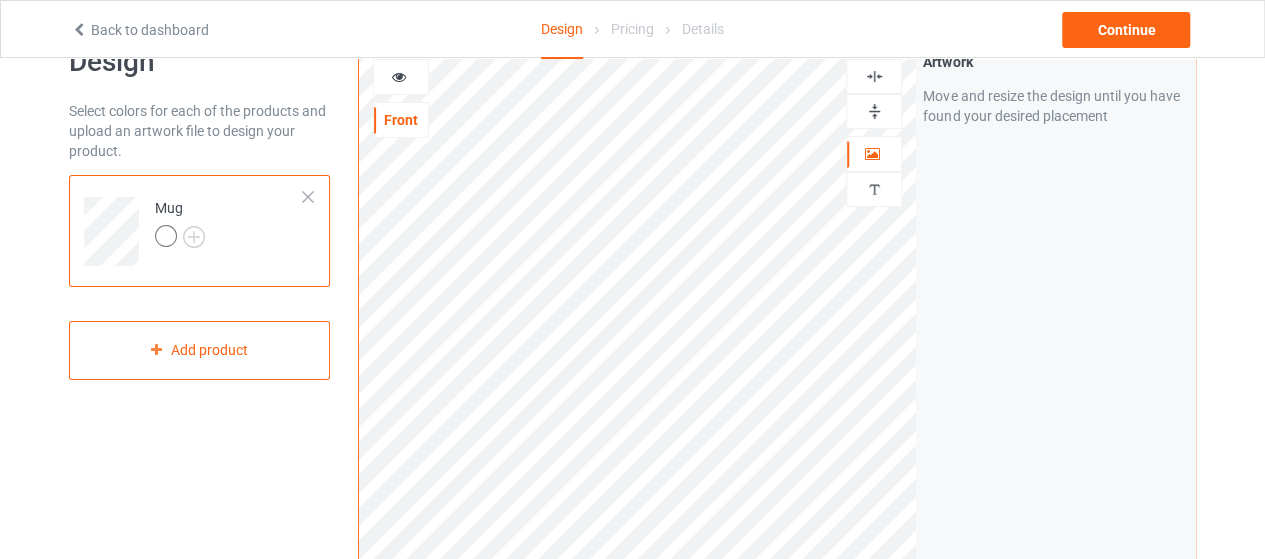 scroll, scrollTop: 0, scrollLeft: 0, axis: both 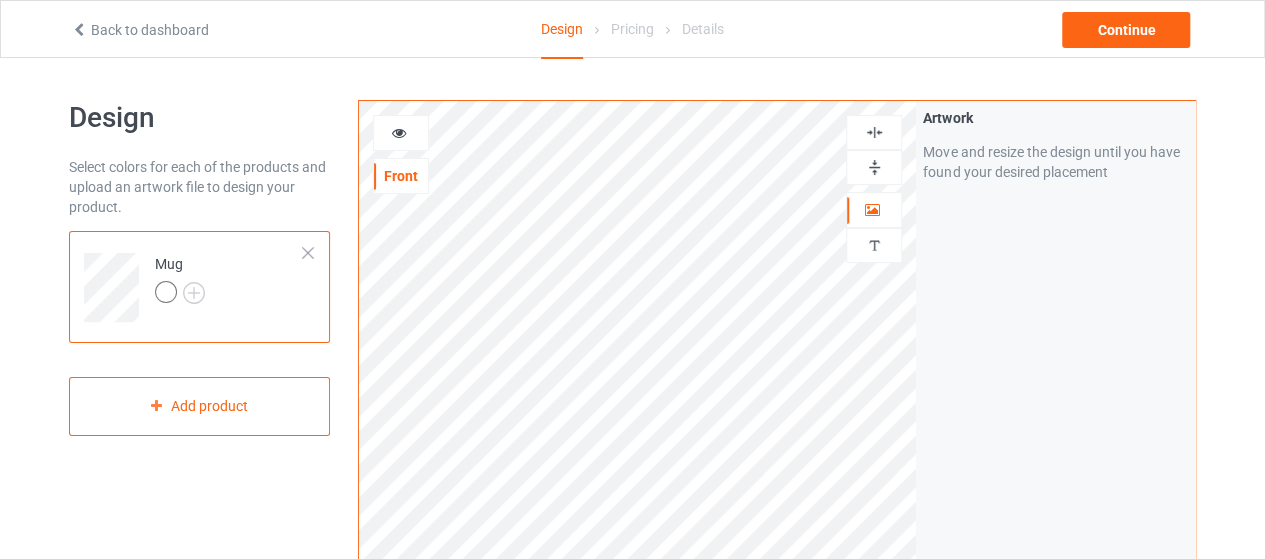 click at bounding box center (401, 133) 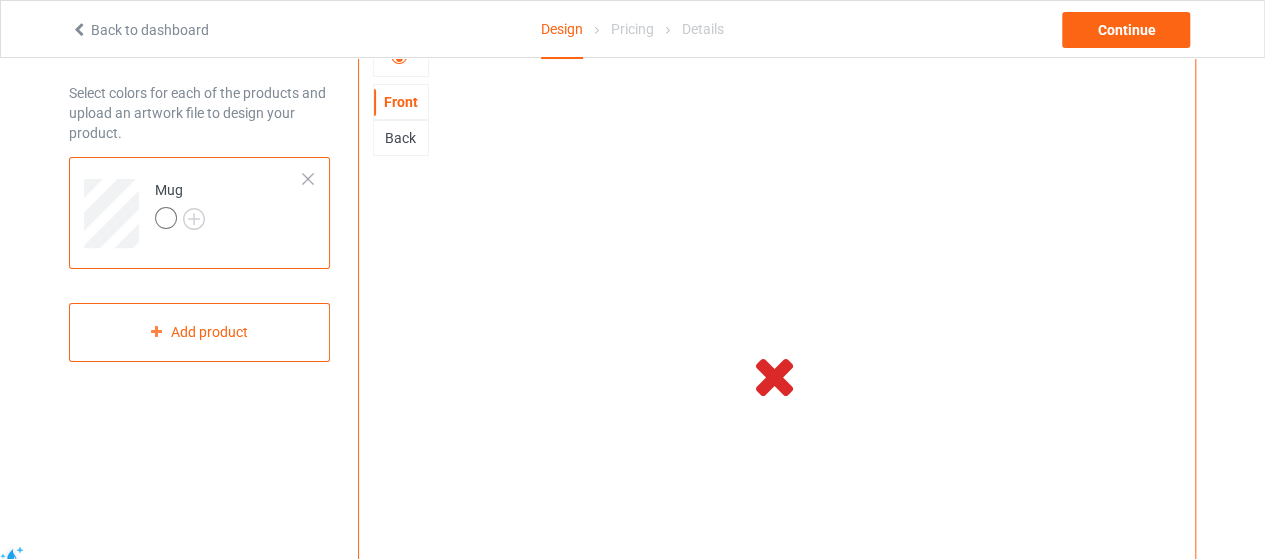 scroll, scrollTop: 100, scrollLeft: 0, axis: vertical 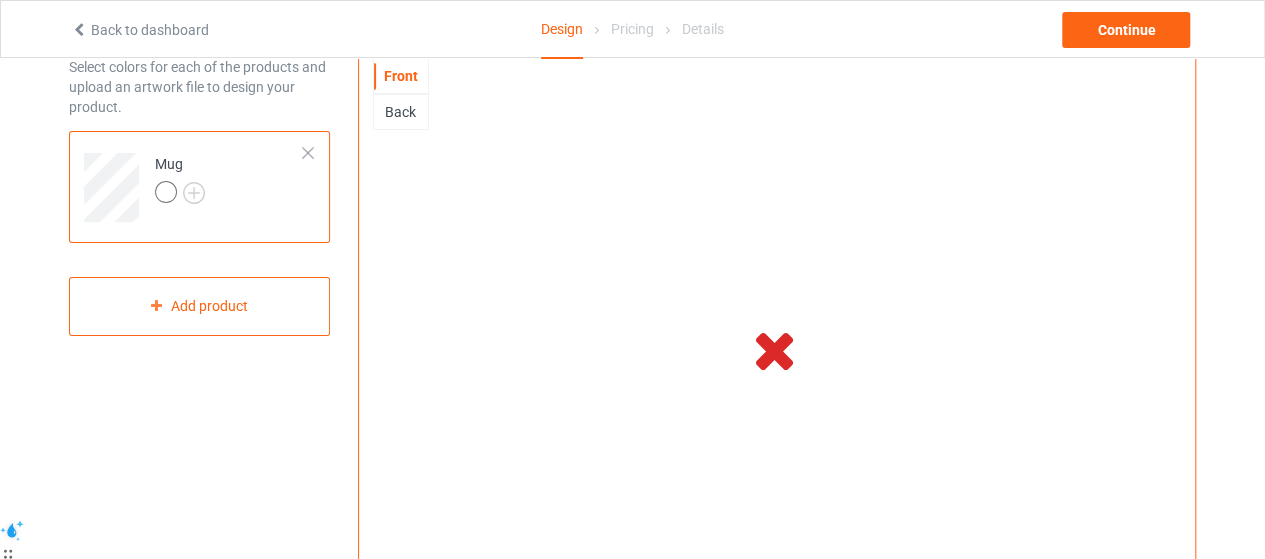 click at bounding box center (777, 349) 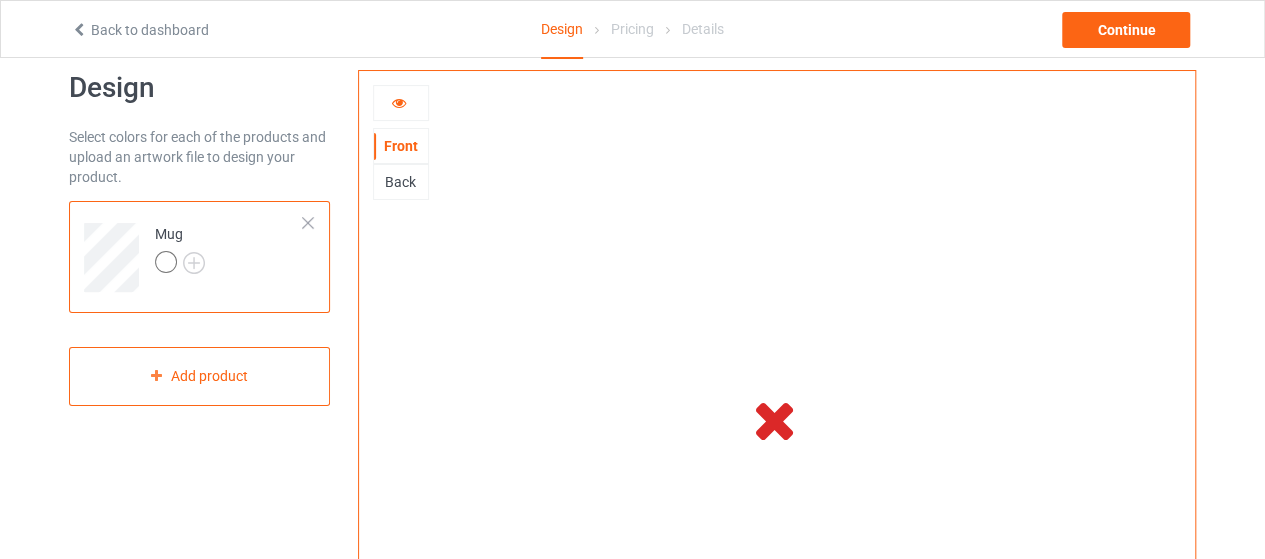 scroll, scrollTop: 0, scrollLeft: 0, axis: both 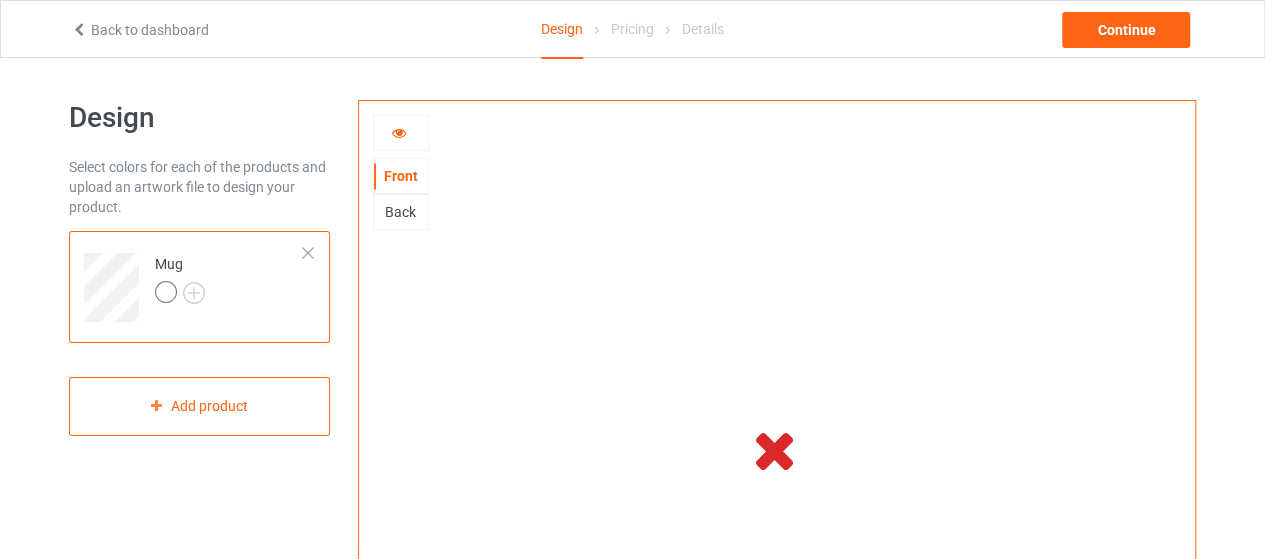 click at bounding box center (401, 133) 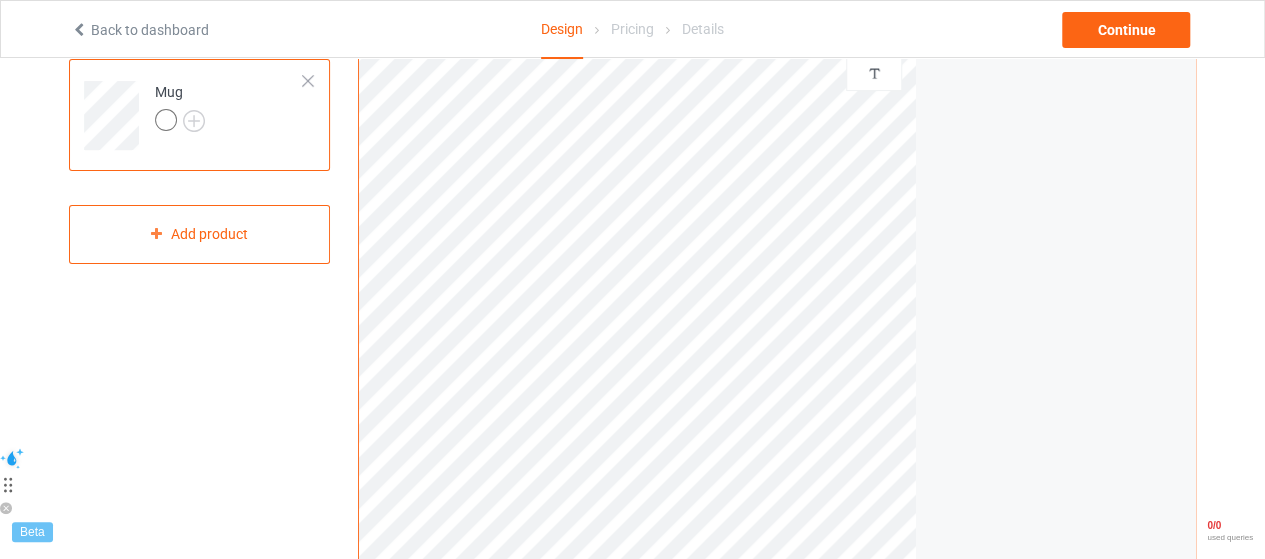 scroll, scrollTop: 0, scrollLeft: 0, axis: both 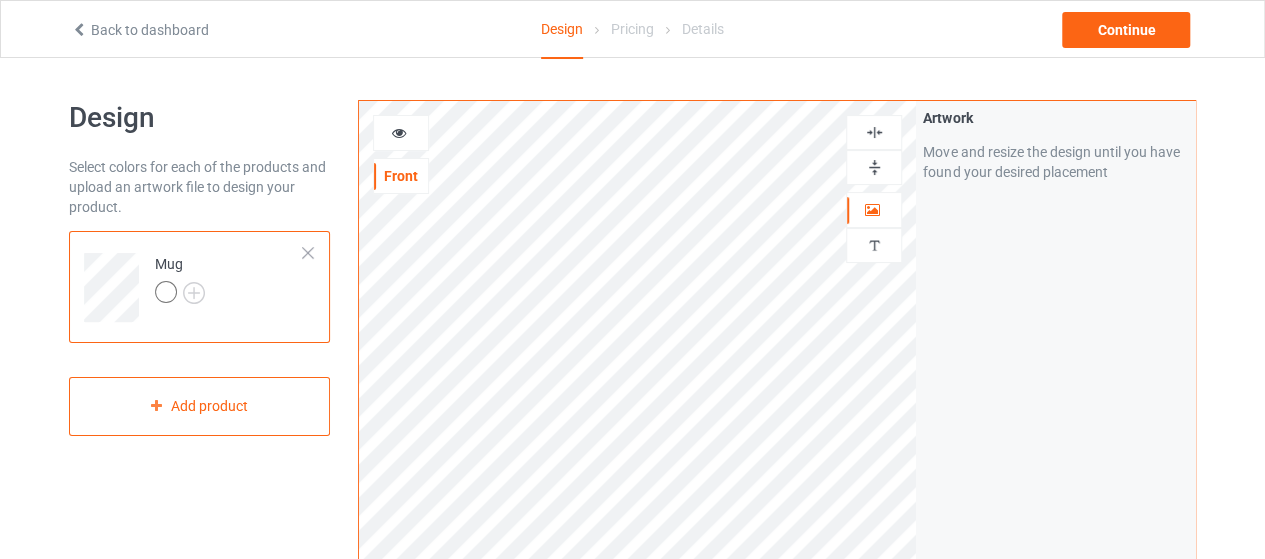 click at bounding box center [399, 130] 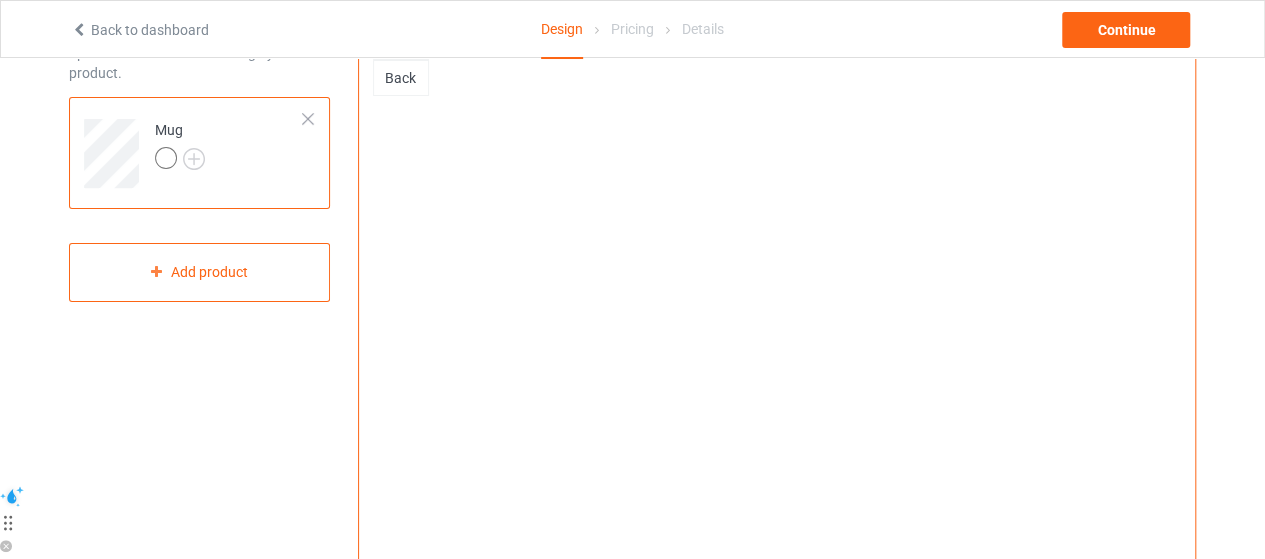 scroll, scrollTop: 0, scrollLeft: 0, axis: both 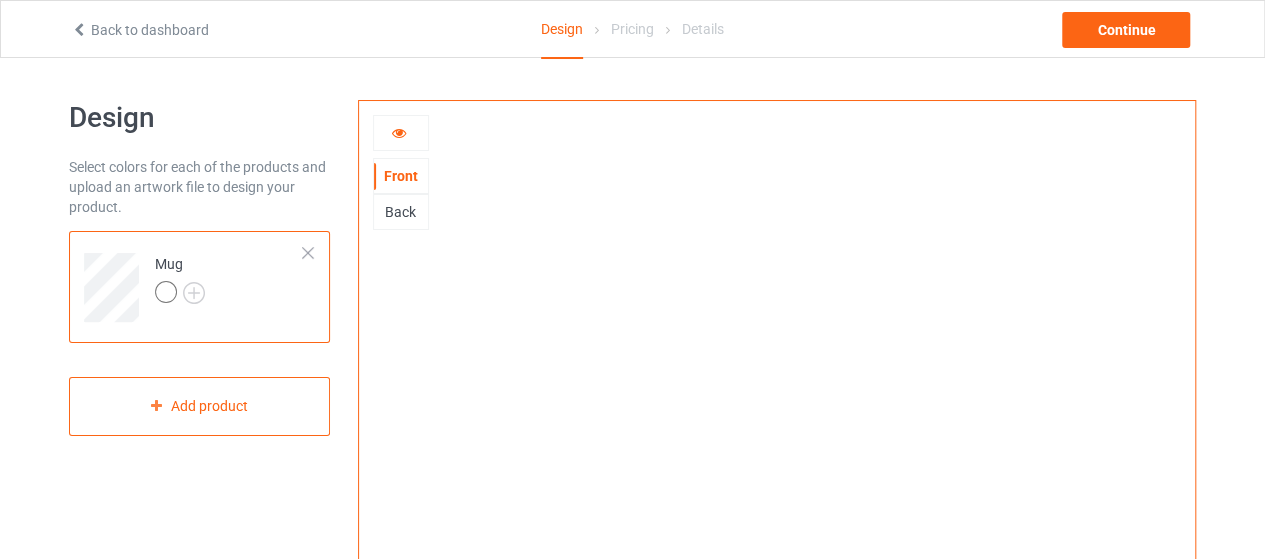 click at bounding box center (399, 130) 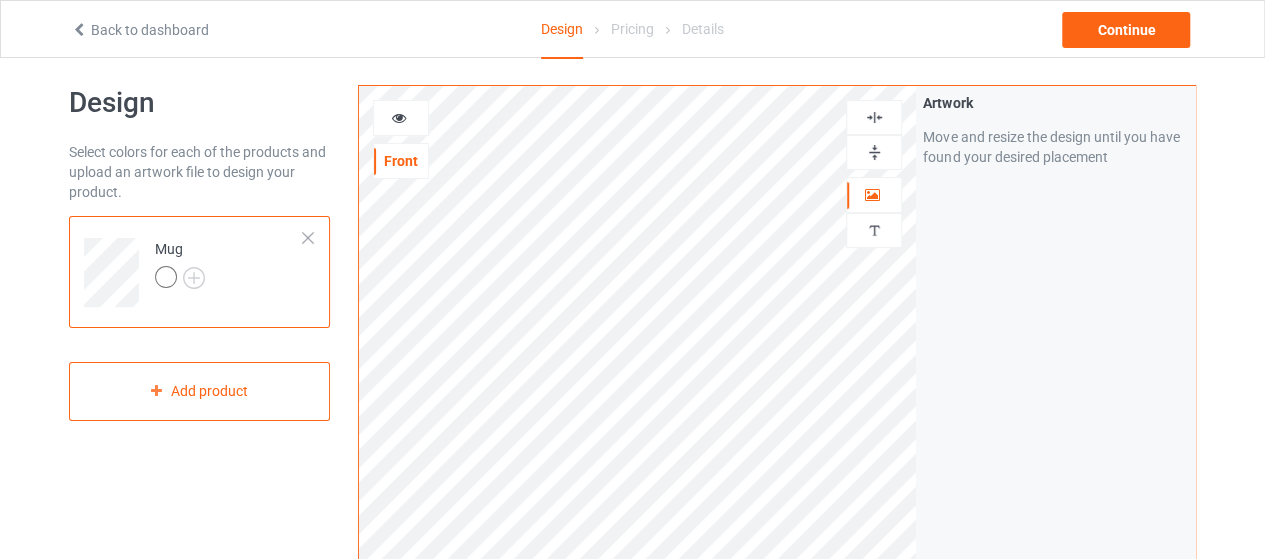 scroll, scrollTop: 0, scrollLeft: 0, axis: both 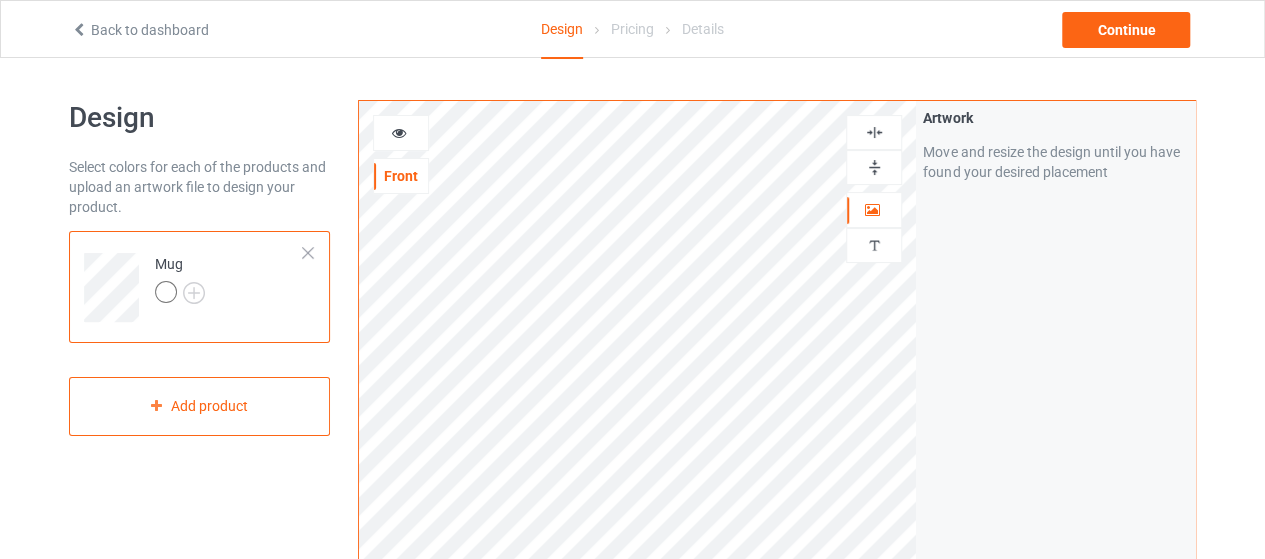 click at bounding box center [399, 130] 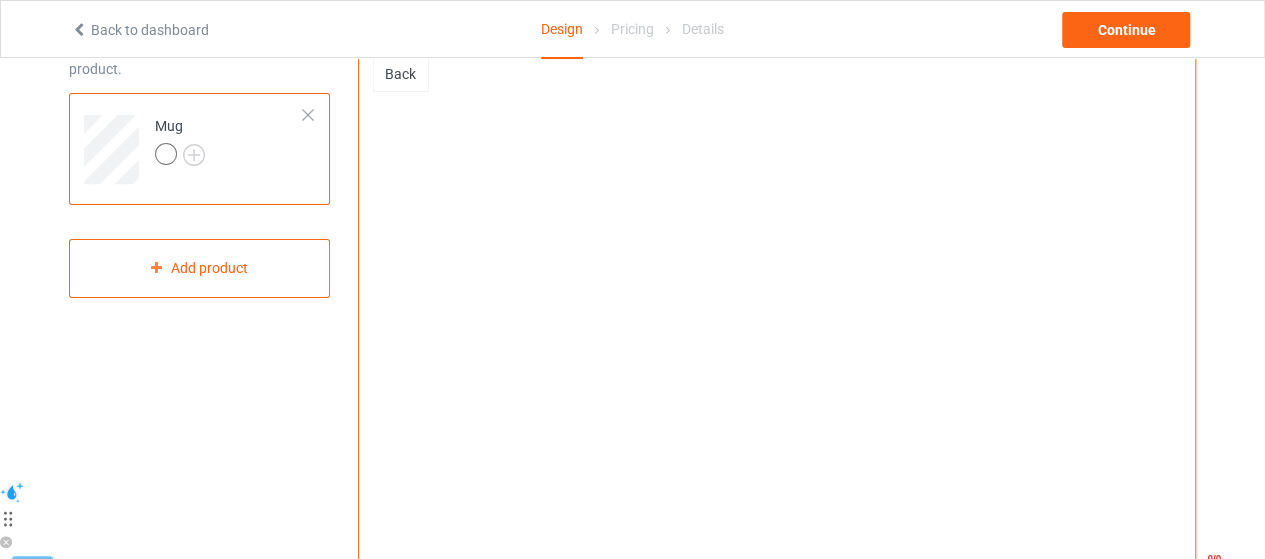scroll, scrollTop: 0, scrollLeft: 0, axis: both 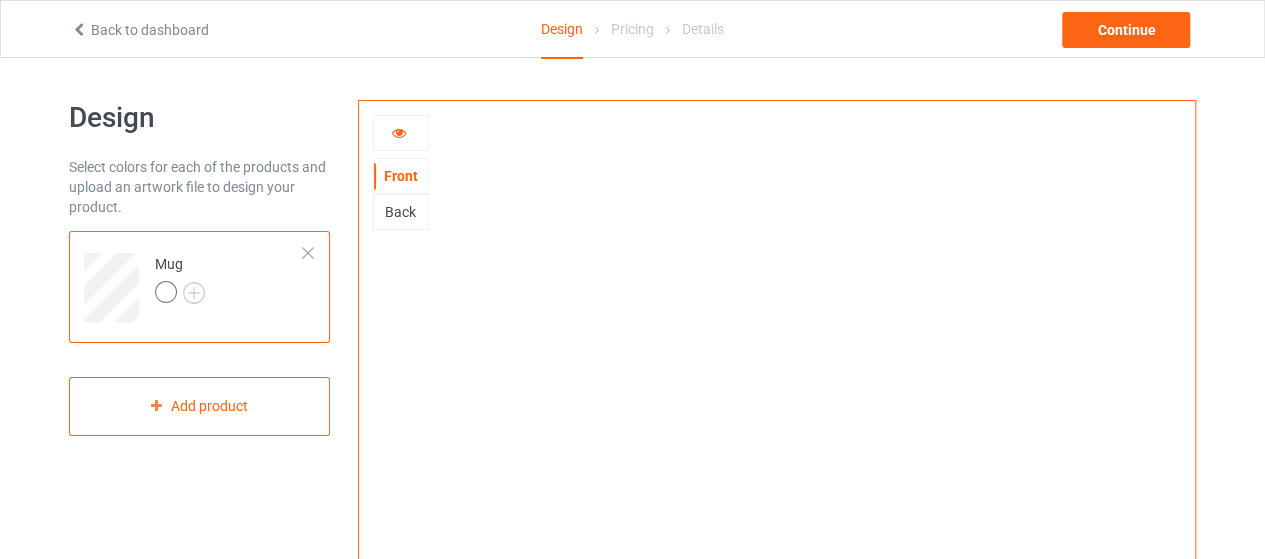 click at bounding box center [401, 133] 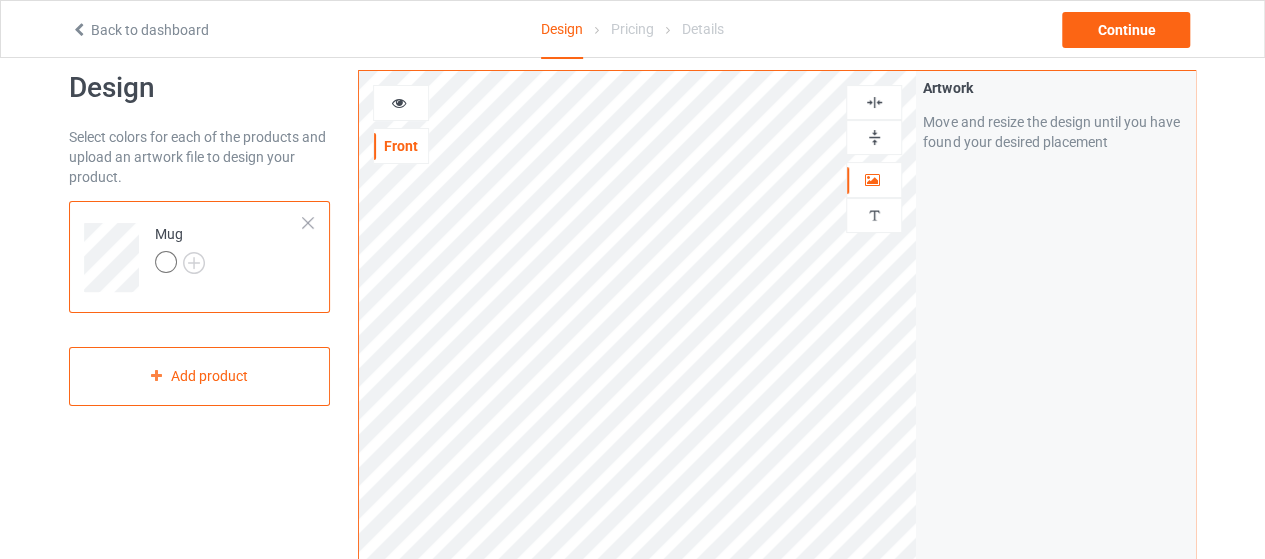 scroll, scrollTop: 0, scrollLeft: 0, axis: both 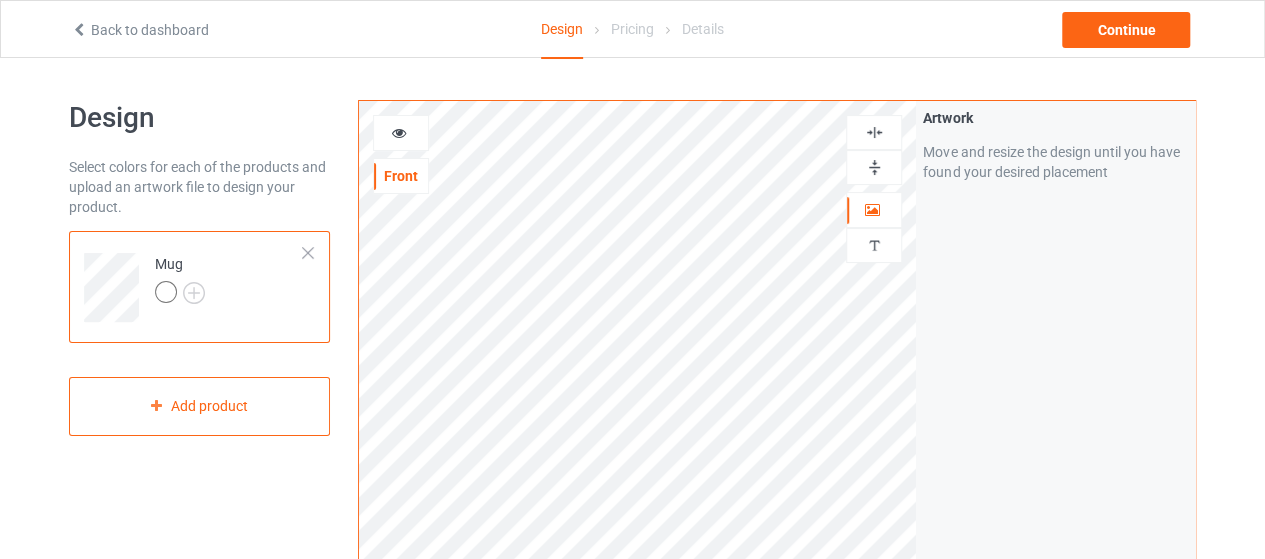 click at bounding box center [401, 133] 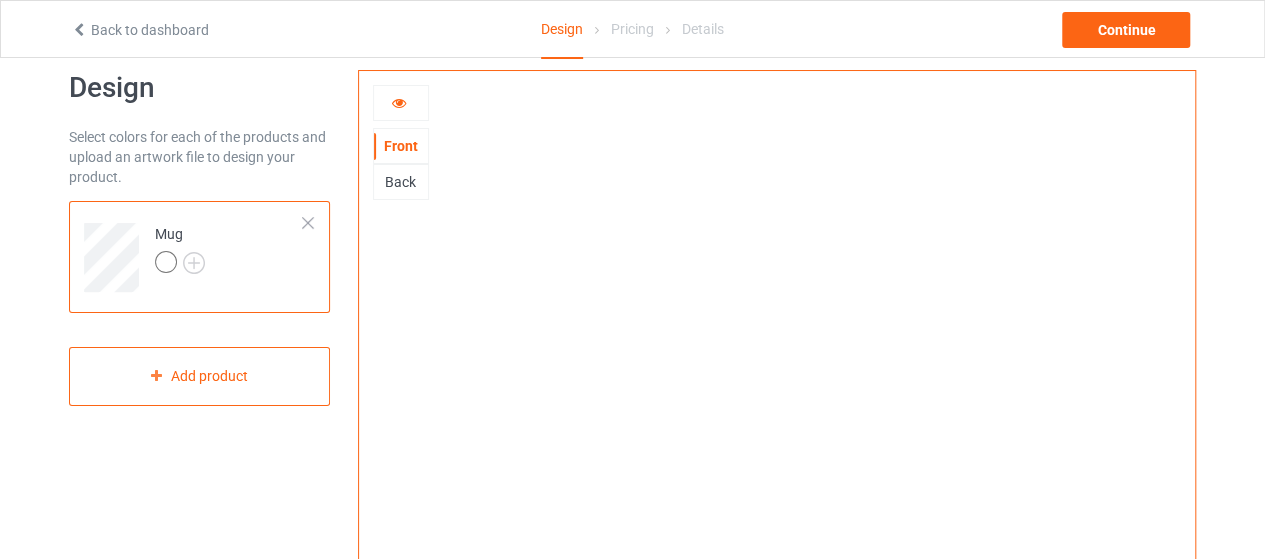 scroll, scrollTop: 0, scrollLeft: 0, axis: both 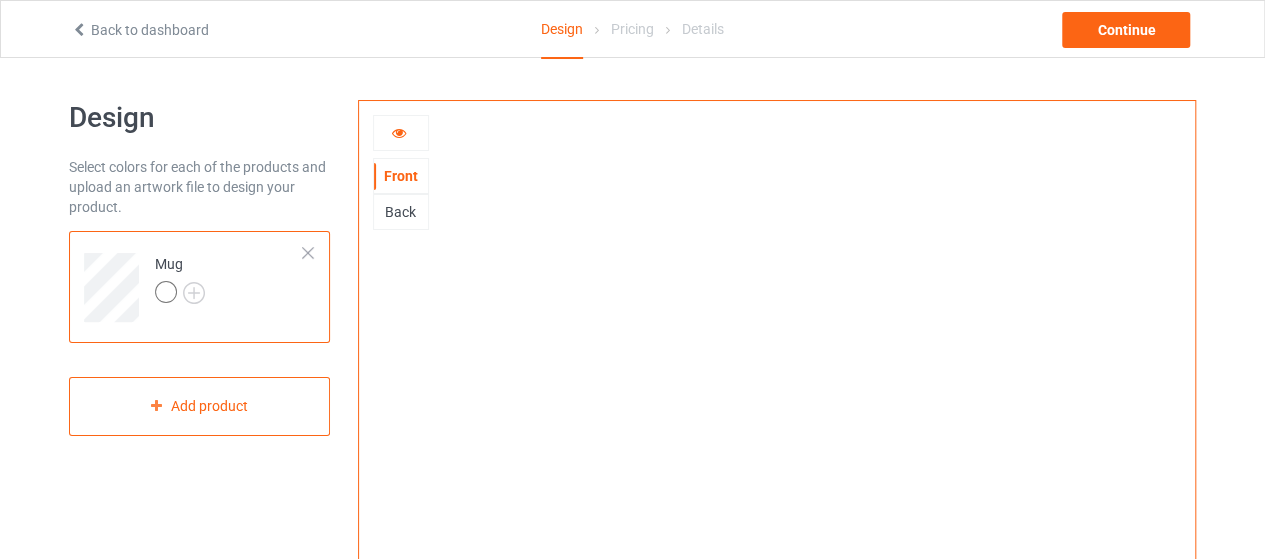 click at bounding box center [401, 133] 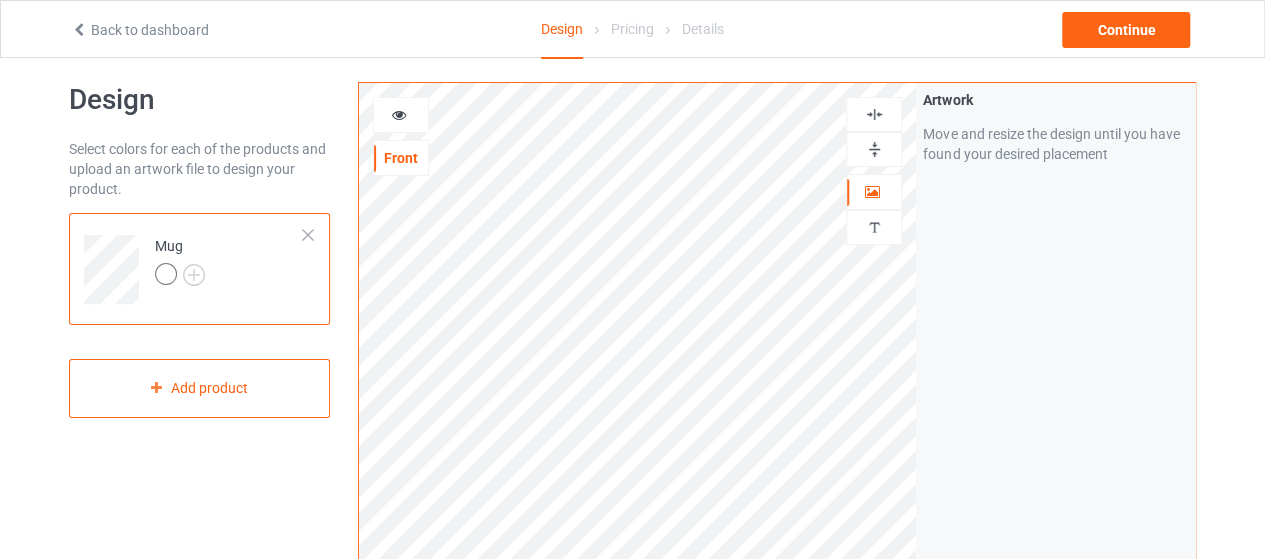 scroll, scrollTop: 0, scrollLeft: 0, axis: both 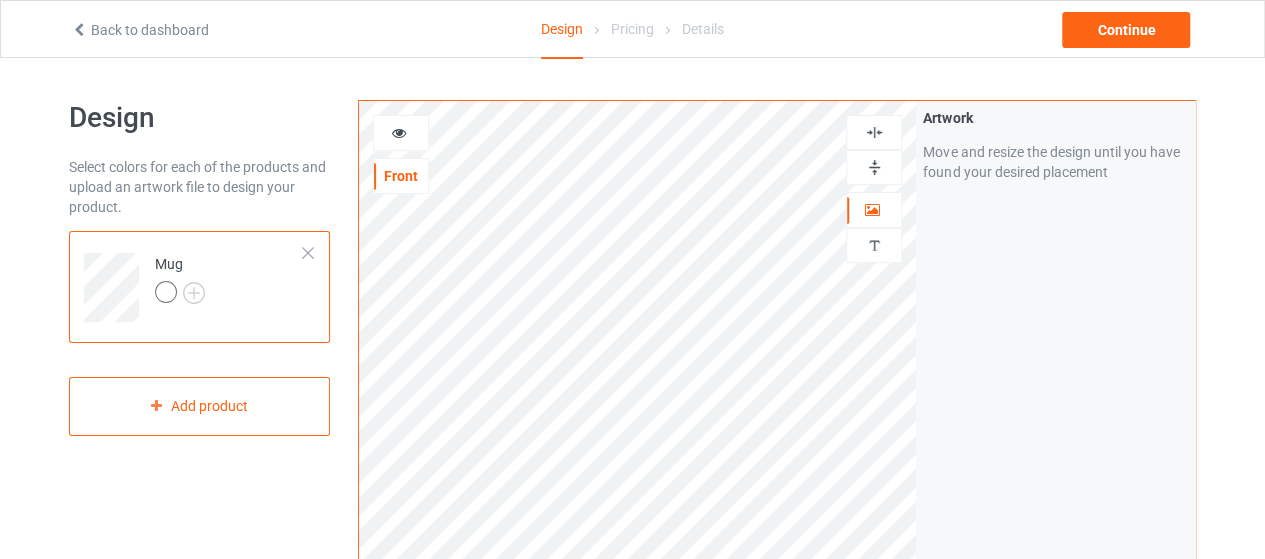 click at bounding box center (399, 130) 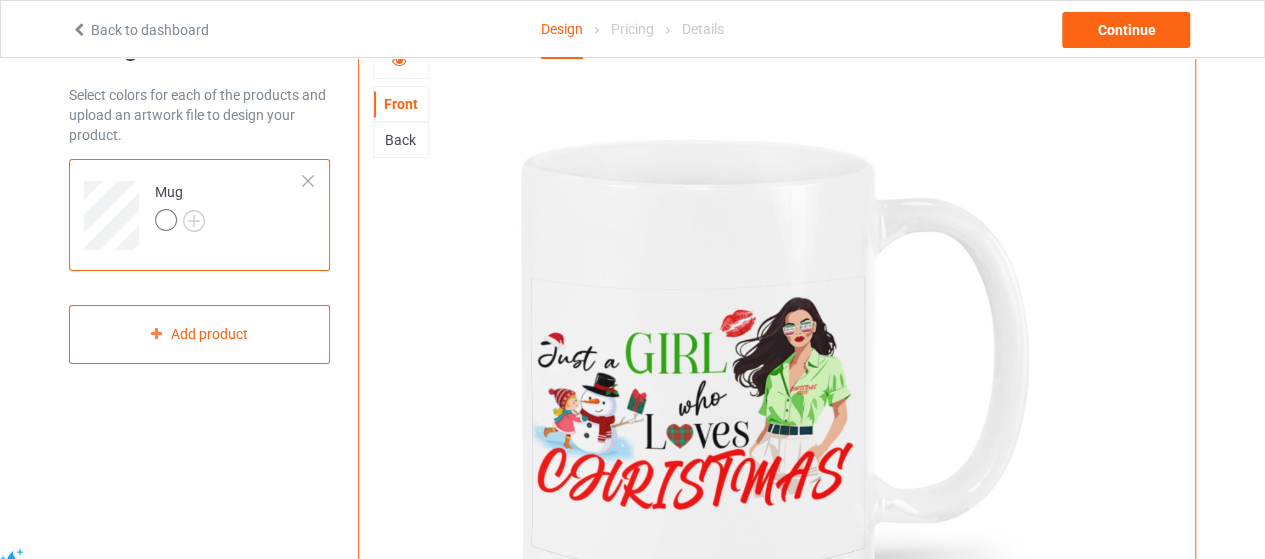 scroll, scrollTop: 0, scrollLeft: 0, axis: both 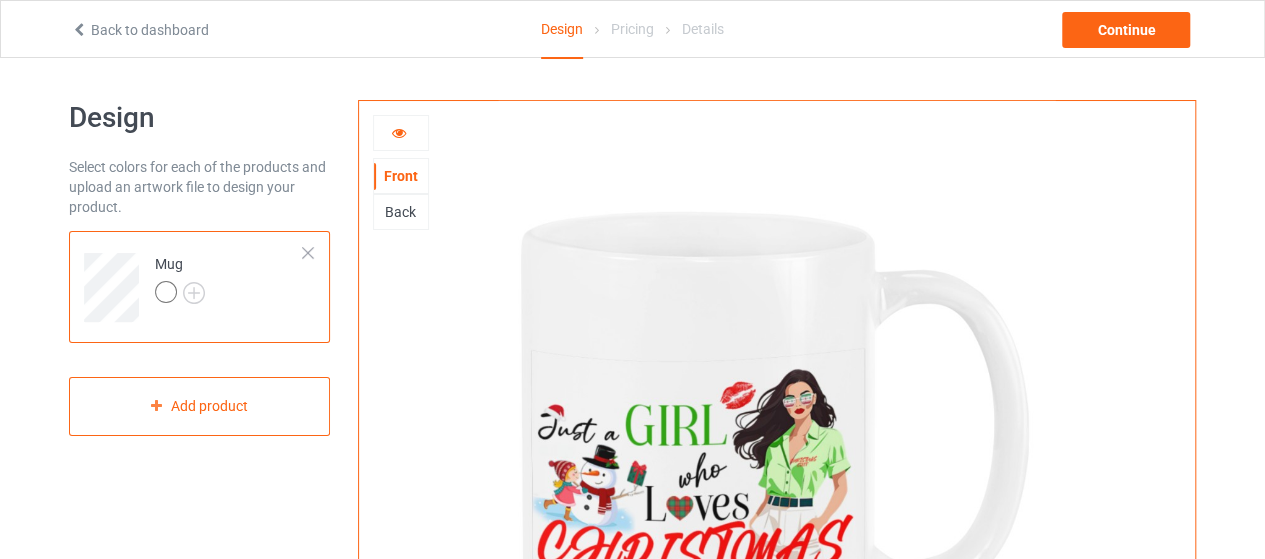 click at bounding box center [401, 133] 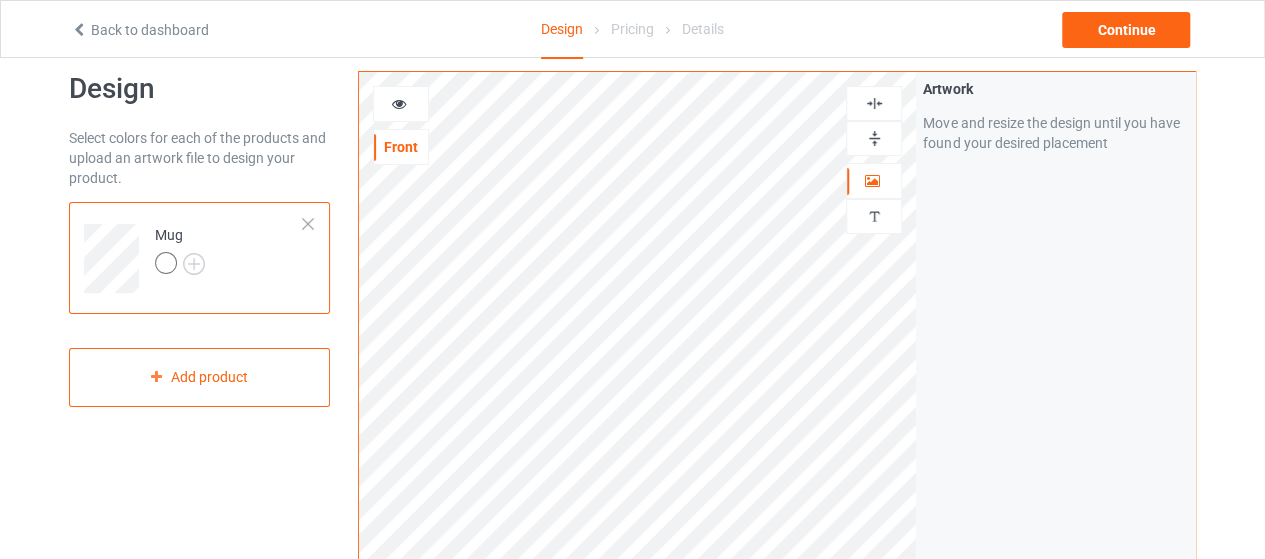 scroll, scrollTop: 0, scrollLeft: 0, axis: both 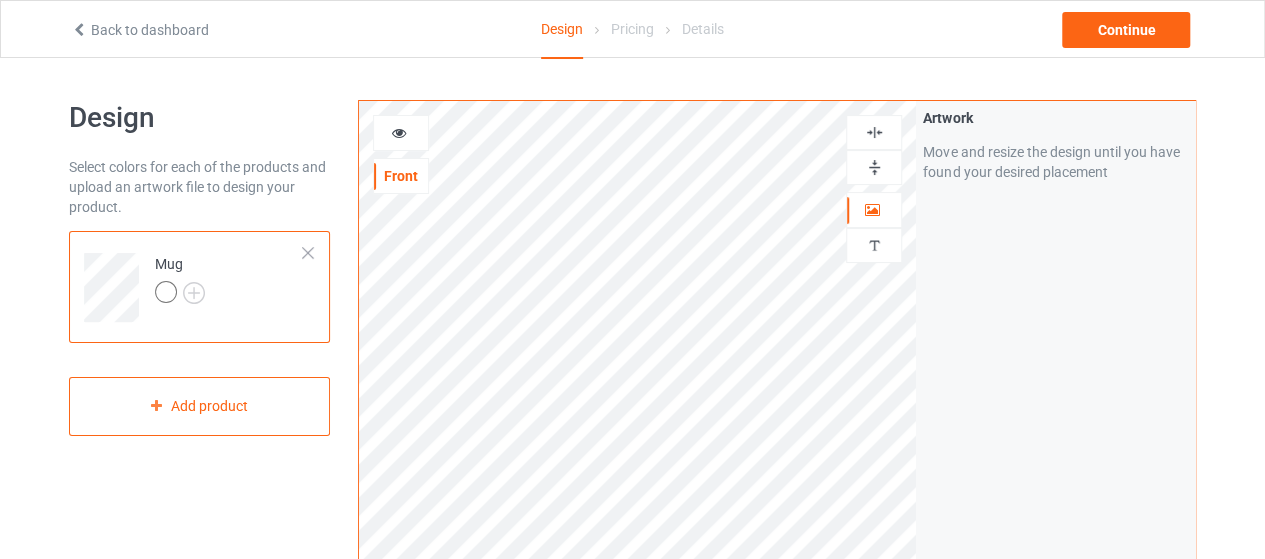 click at bounding box center [399, 130] 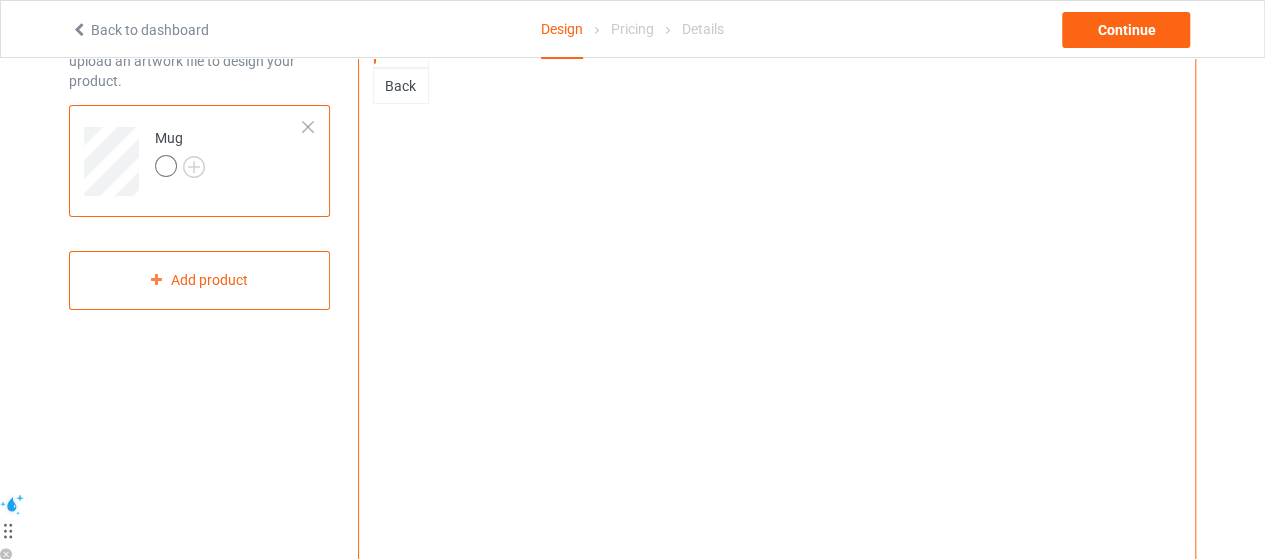 scroll, scrollTop: 0, scrollLeft: 0, axis: both 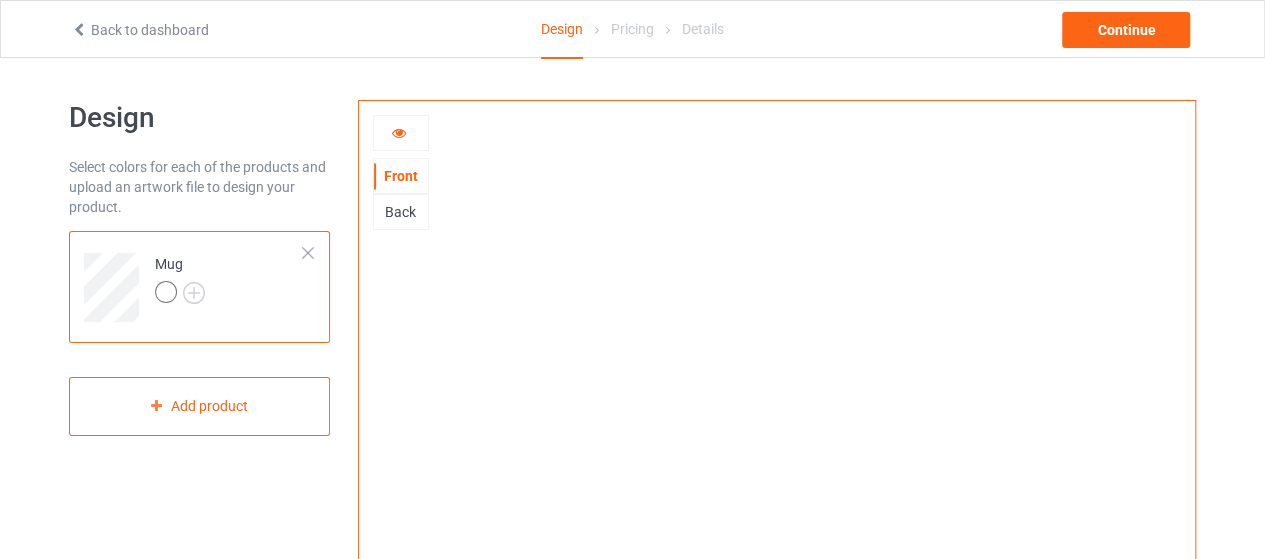click at bounding box center [401, 133] 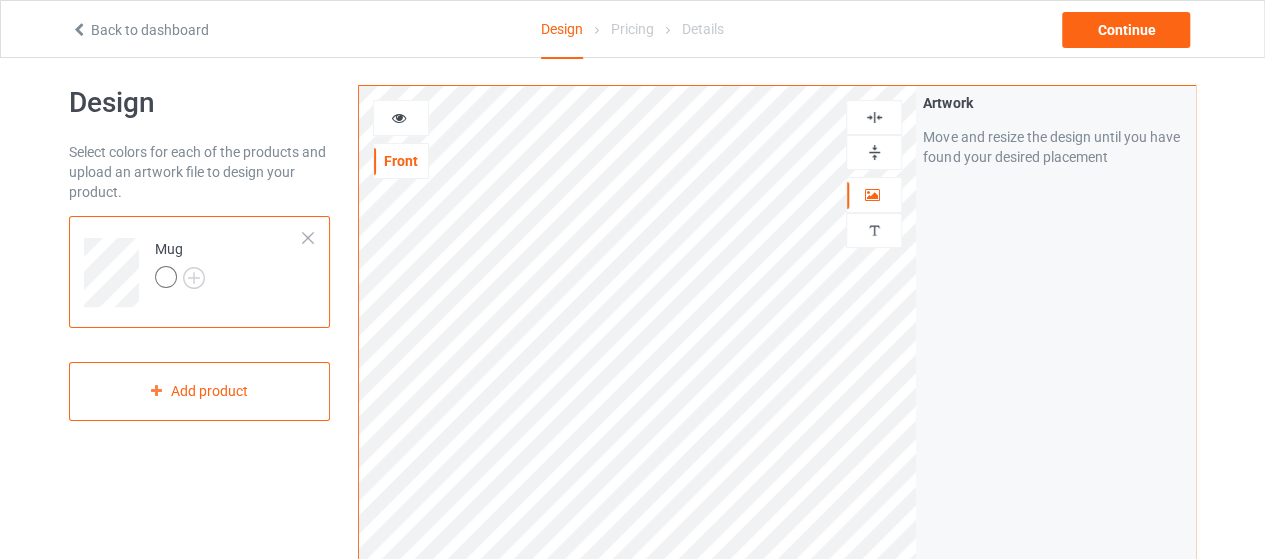 scroll, scrollTop: 0, scrollLeft: 0, axis: both 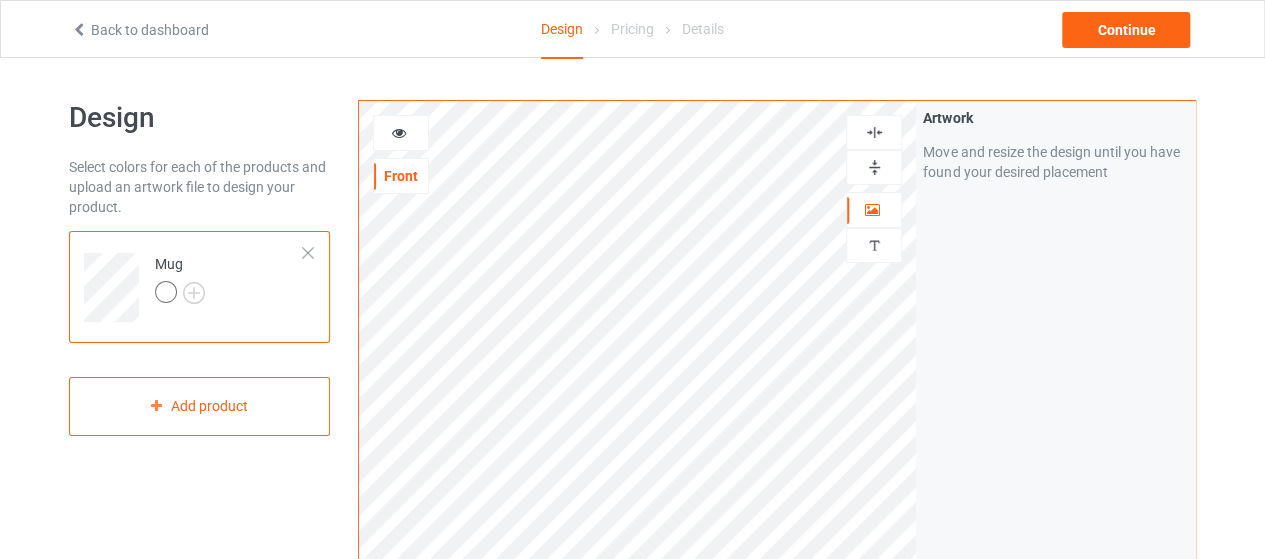 click at bounding box center [401, 133] 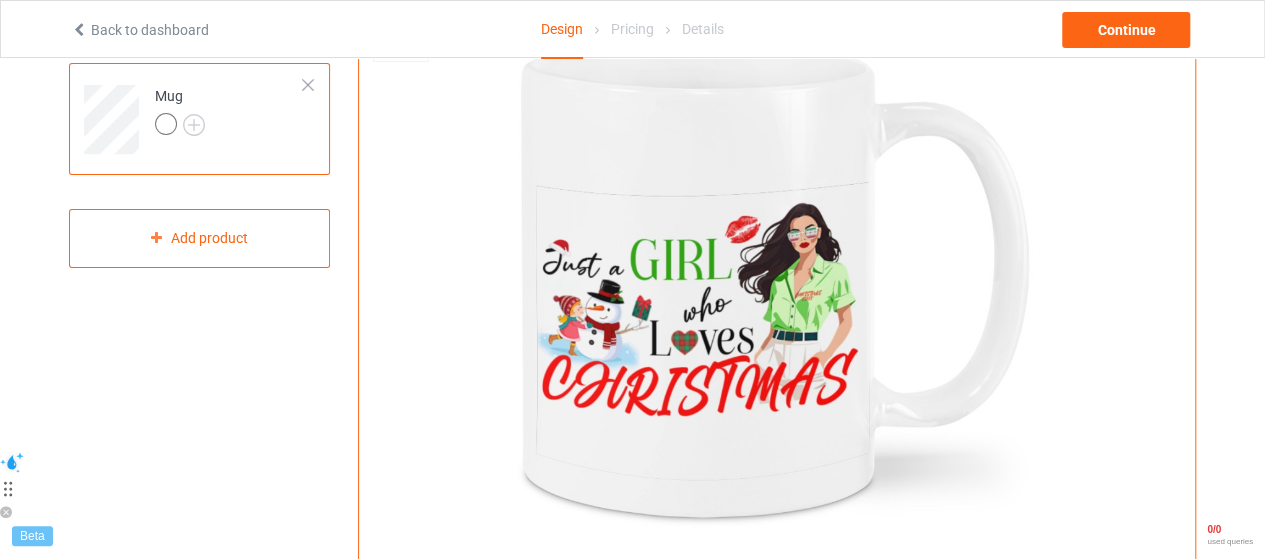 scroll, scrollTop: 200, scrollLeft: 0, axis: vertical 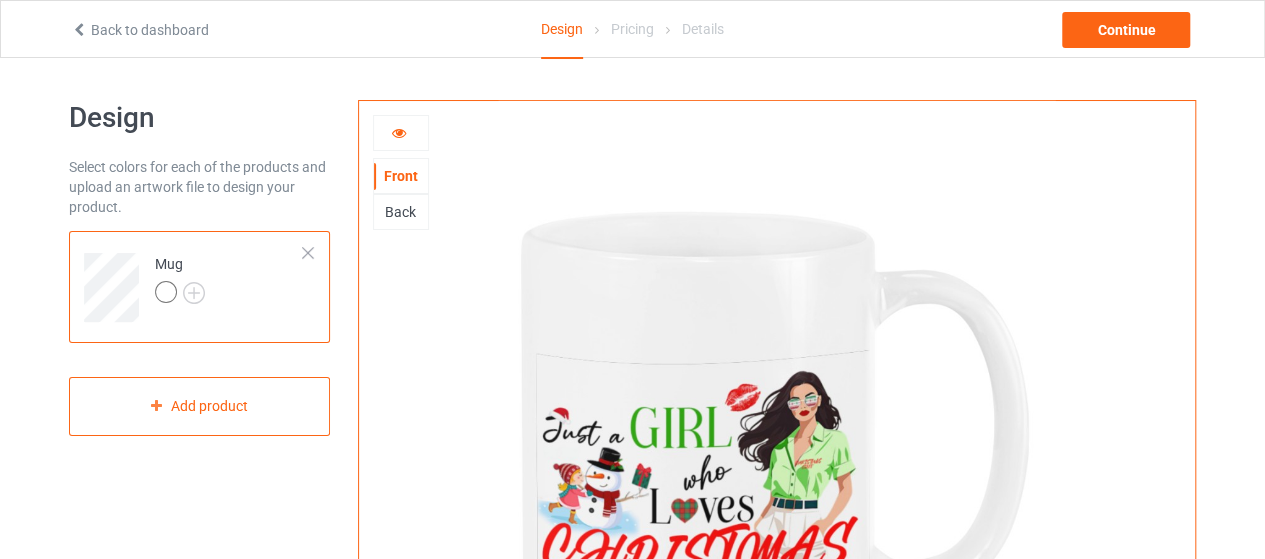 click at bounding box center (399, 130) 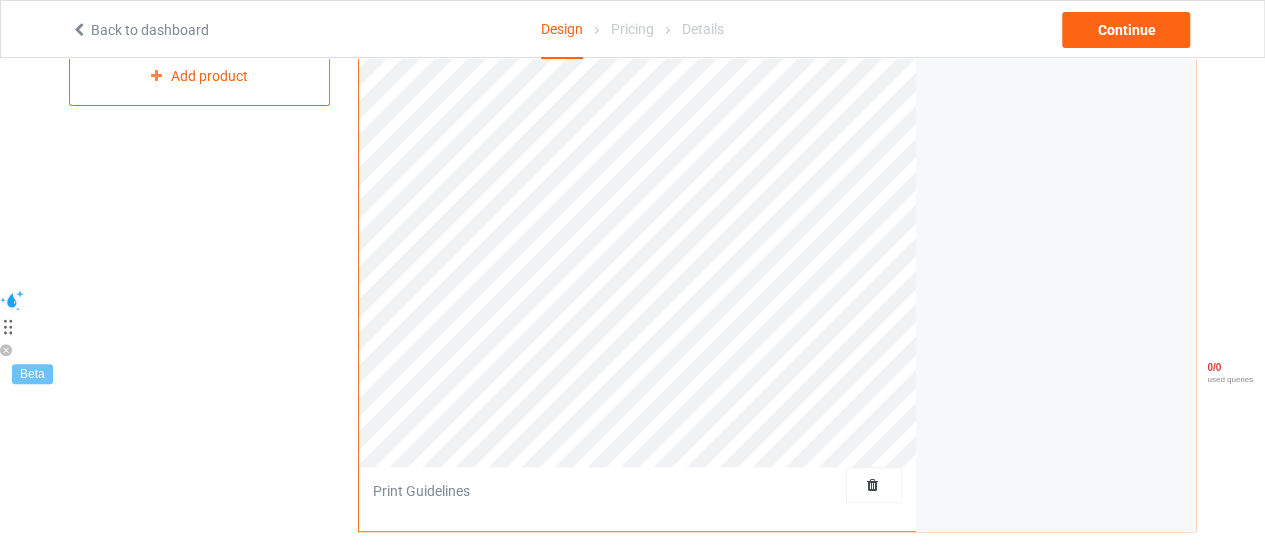 scroll, scrollTop: 400, scrollLeft: 0, axis: vertical 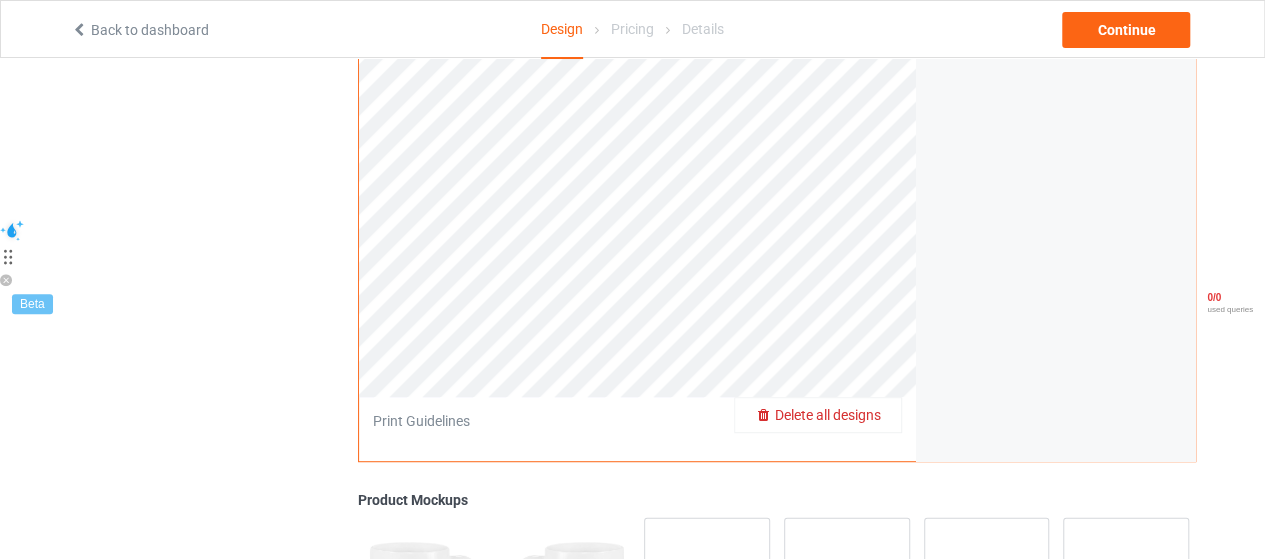 click on "Delete all designs" at bounding box center [828, 415] 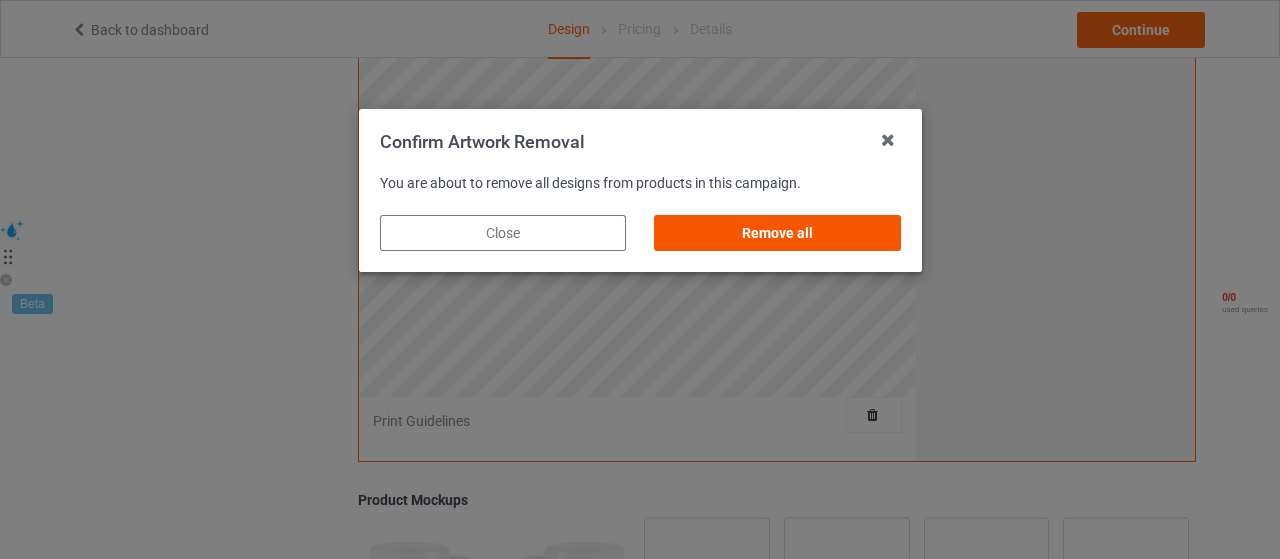 click on "Remove all" at bounding box center (777, 233) 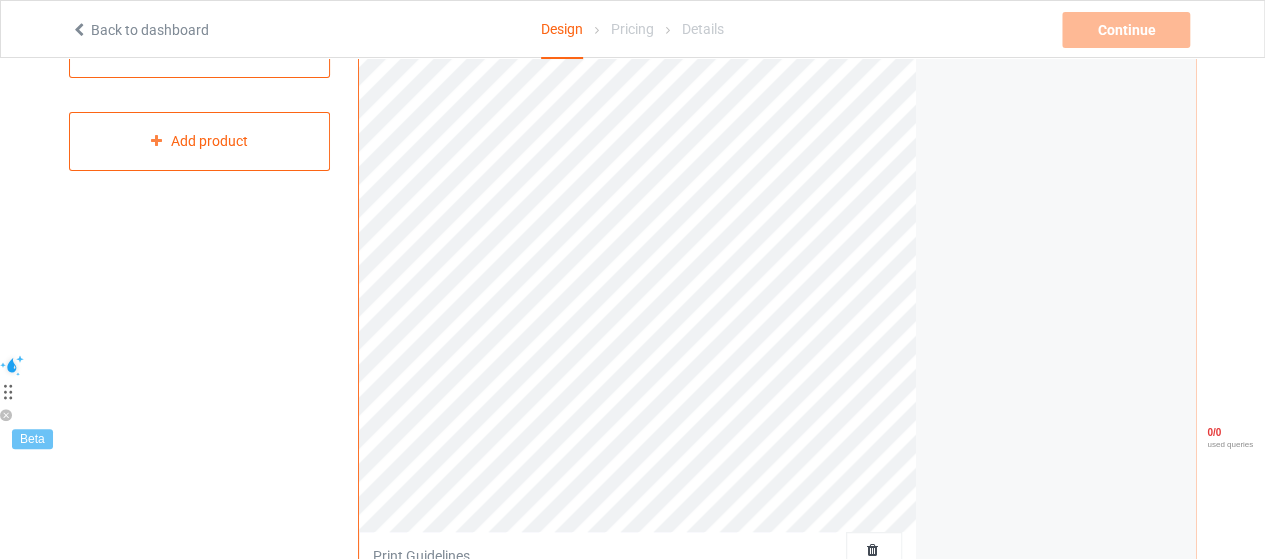 scroll, scrollTop: 100, scrollLeft: 0, axis: vertical 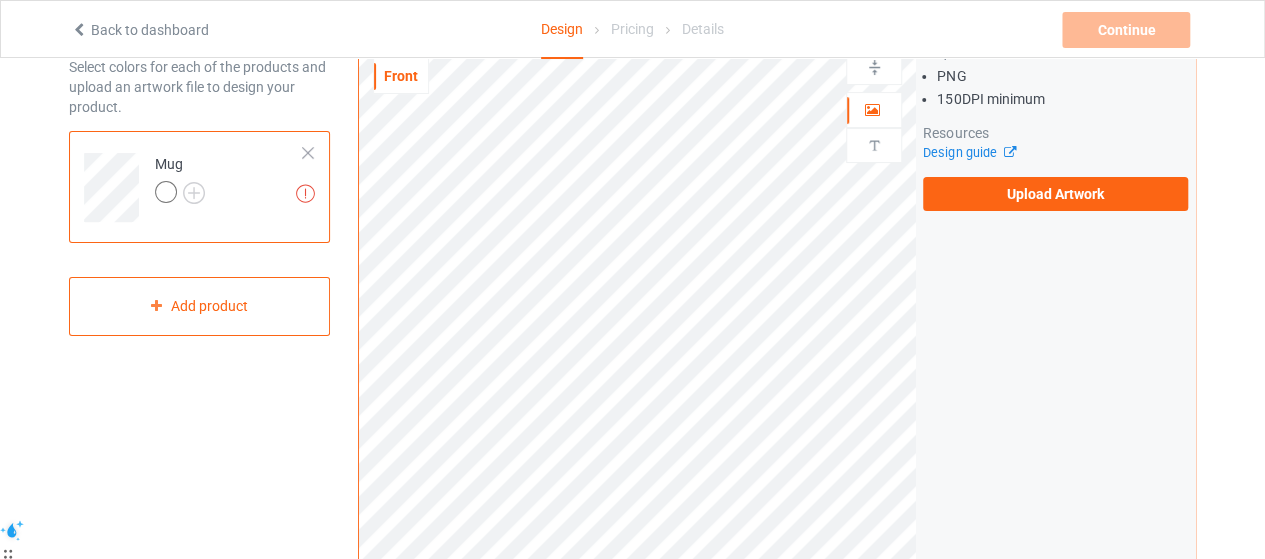 click on "Upload Artwork" at bounding box center [1055, 194] 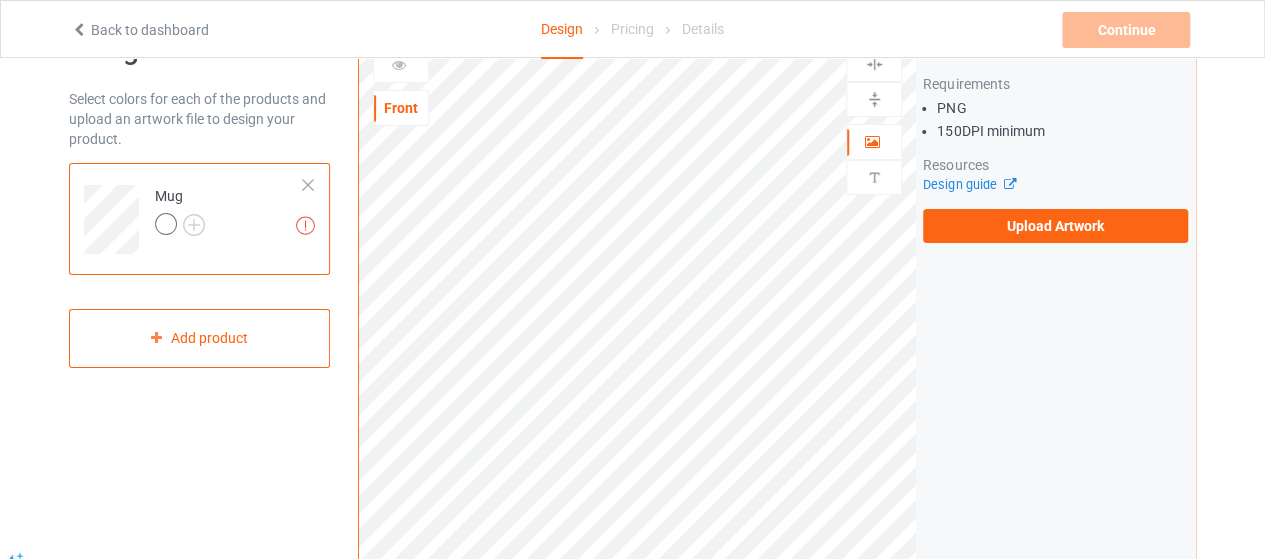 scroll, scrollTop: 100, scrollLeft: 0, axis: vertical 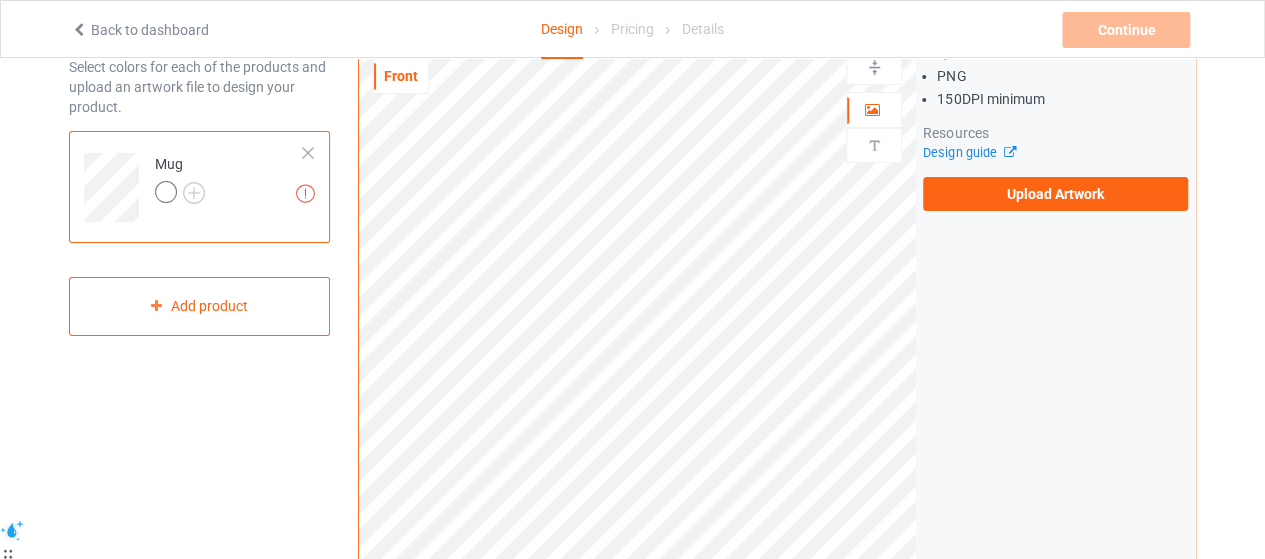 click on "Upload Artwork" at bounding box center [1055, 194] 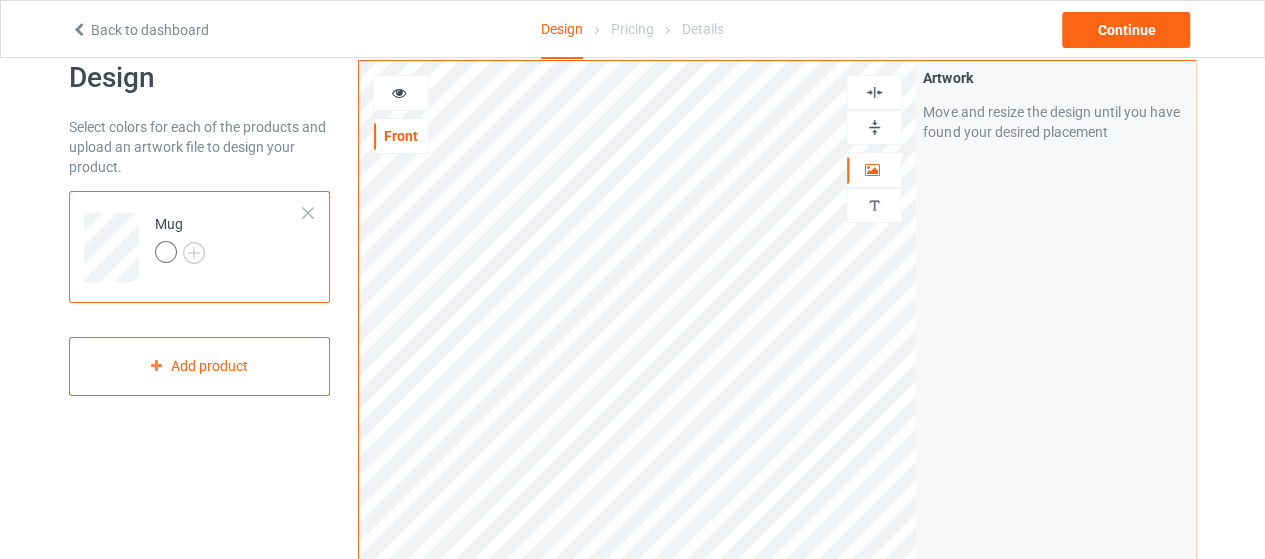 scroll, scrollTop: 0, scrollLeft: 0, axis: both 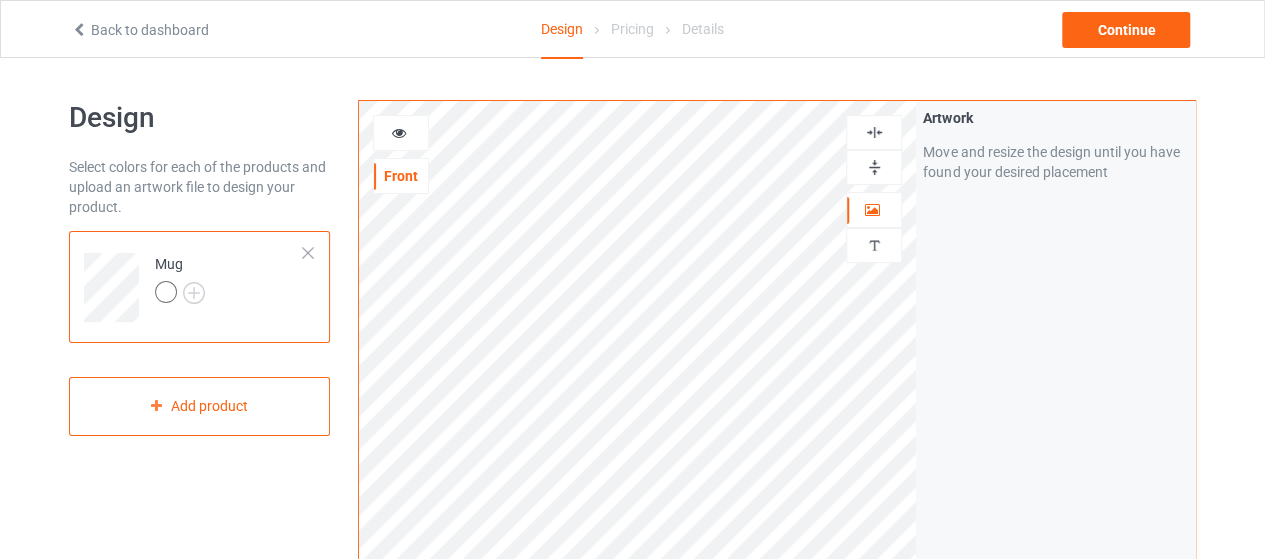 click at bounding box center [401, 133] 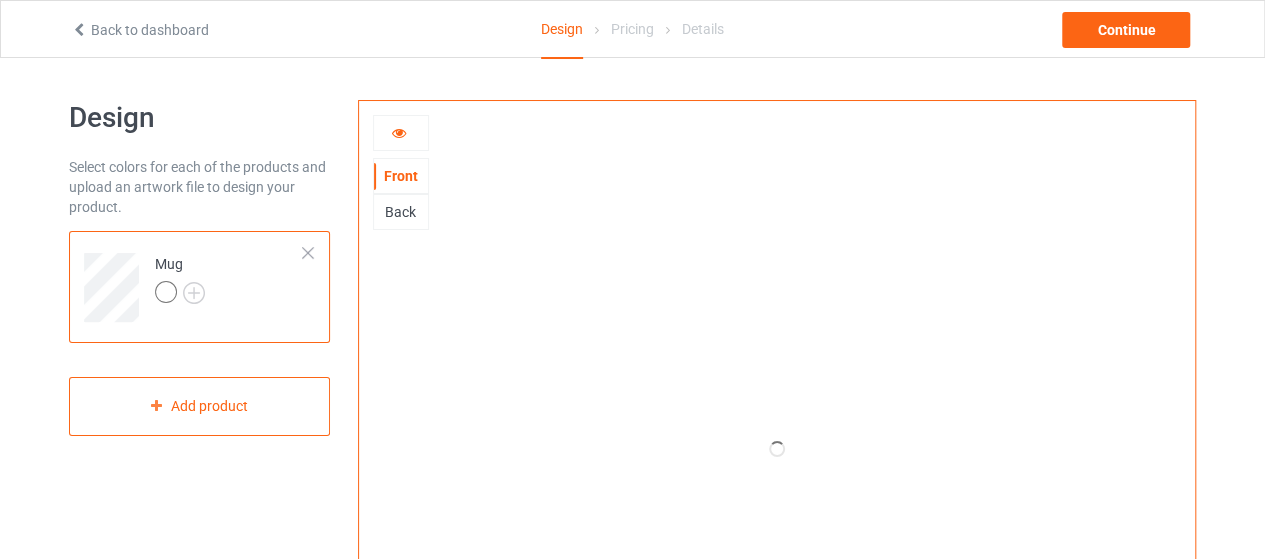 drag, startPoint x: 413, startPoint y: 138, endPoint x: 778, endPoint y: 110, distance: 366.0724 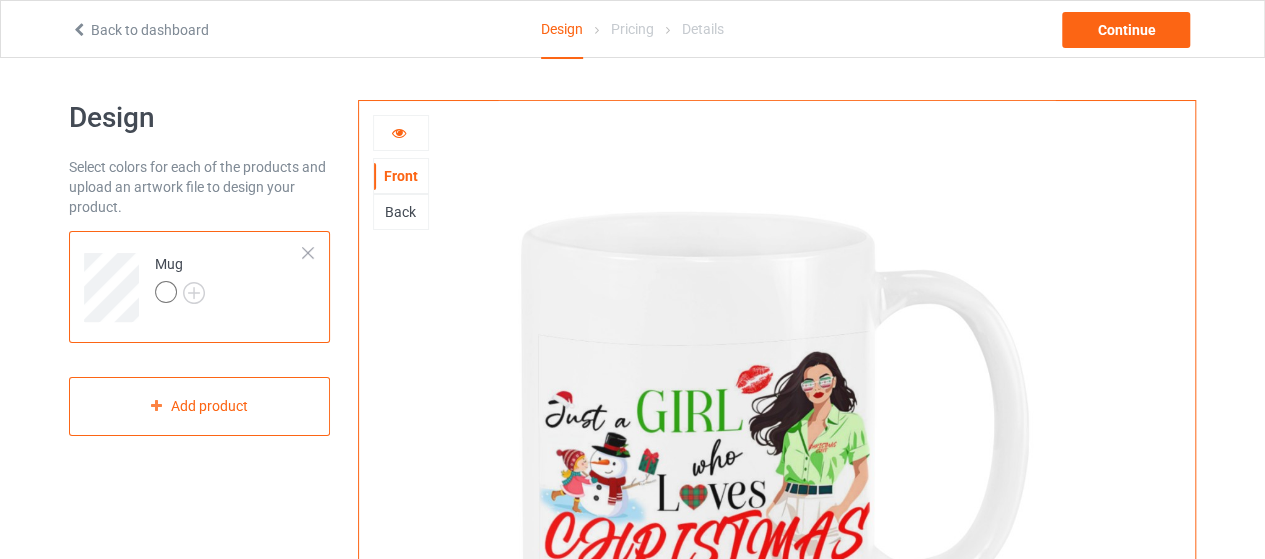 scroll, scrollTop: 0, scrollLeft: 0, axis: both 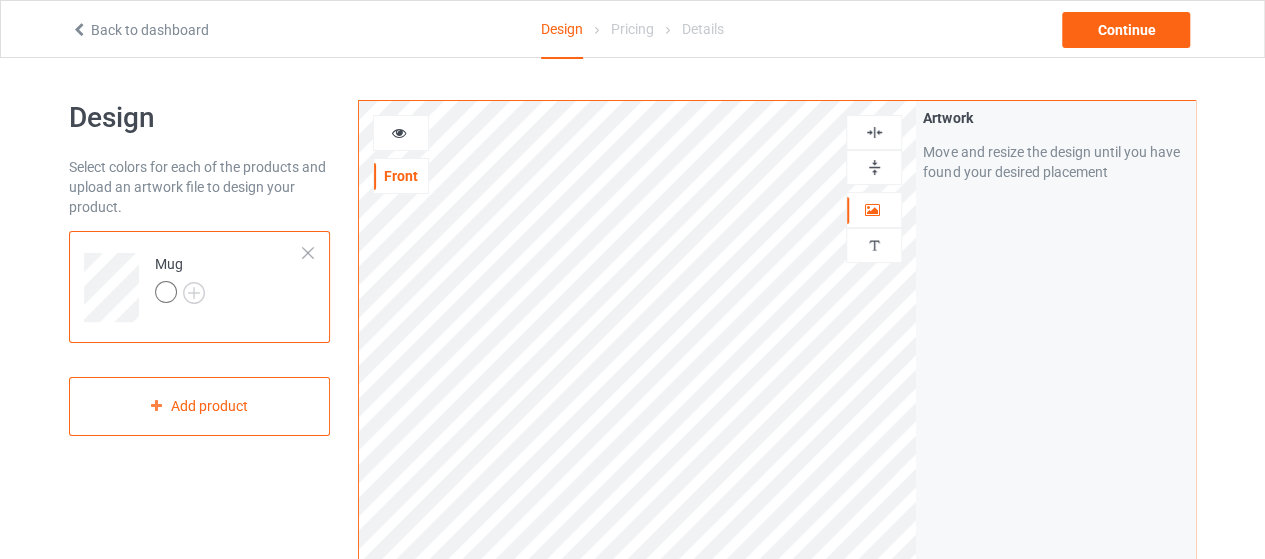 click at bounding box center [401, 133] 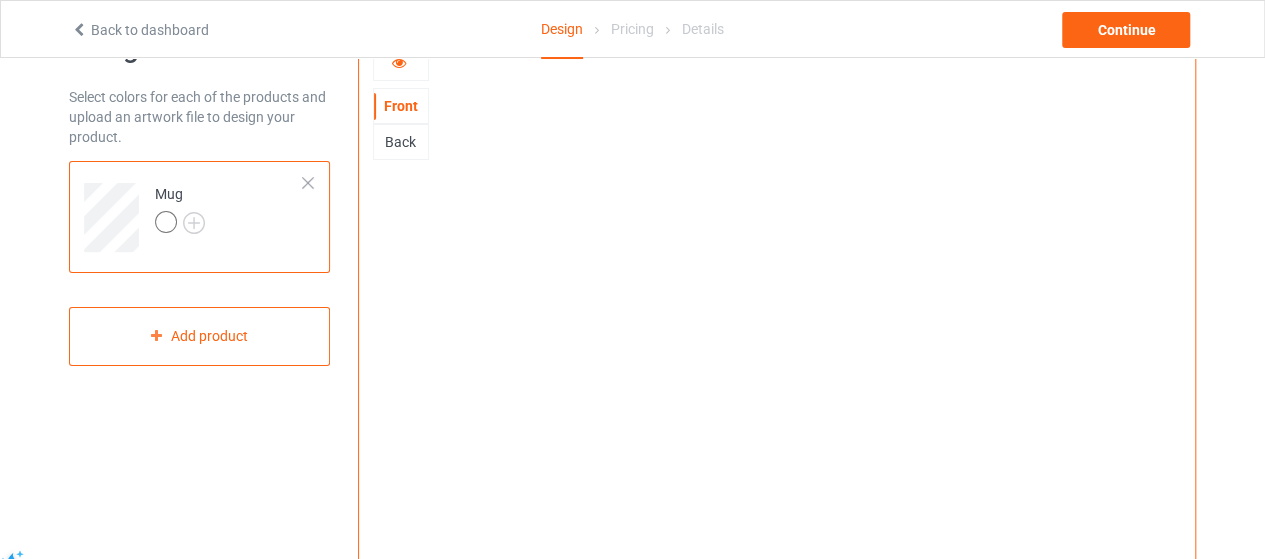 scroll, scrollTop: 0, scrollLeft: 0, axis: both 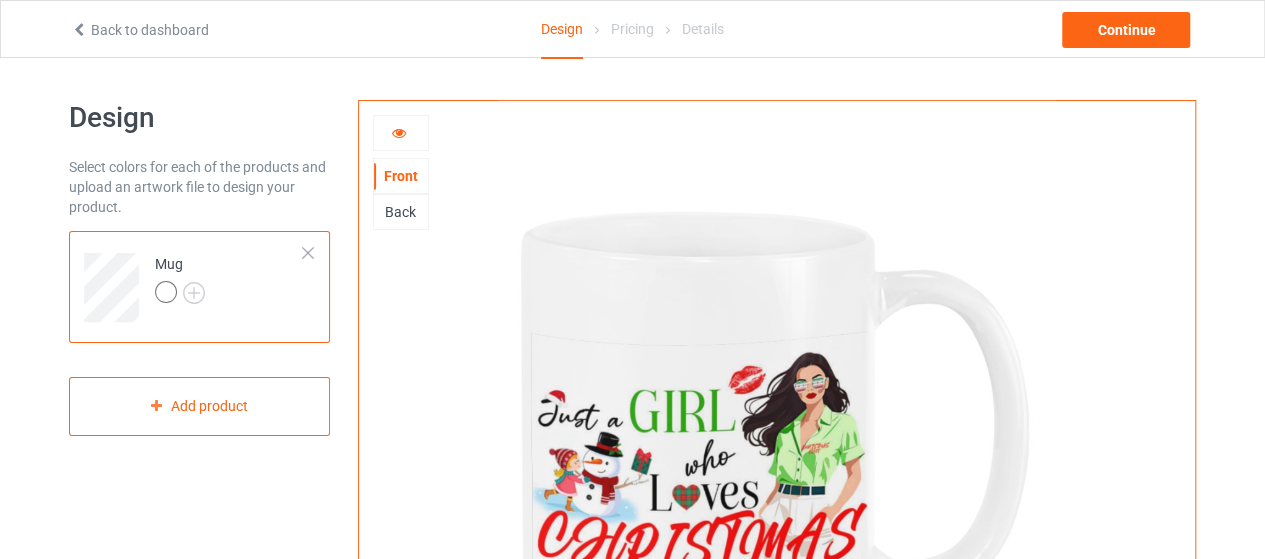 click at bounding box center (401, 133) 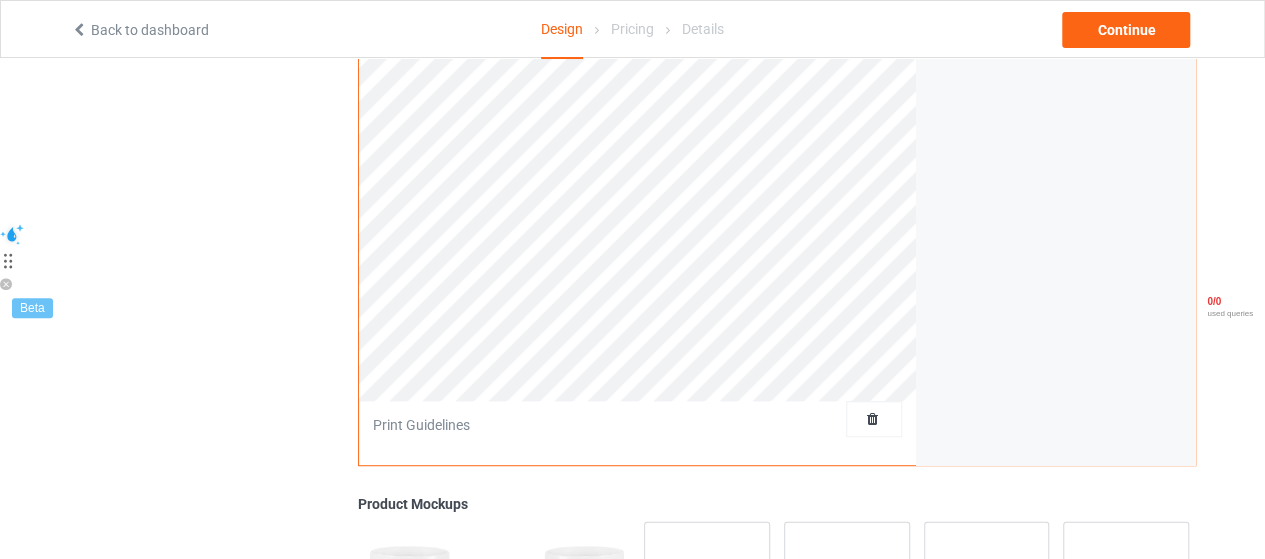 scroll, scrollTop: 400, scrollLeft: 0, axis: vertical 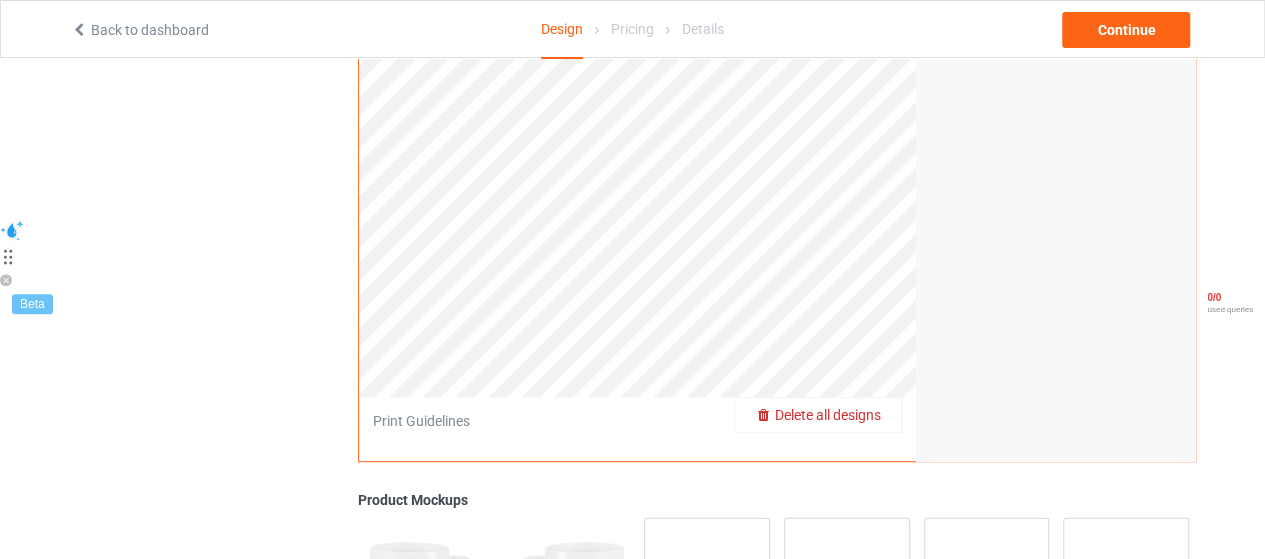 click on "Delete all designs" at bounding box center (828, 415) 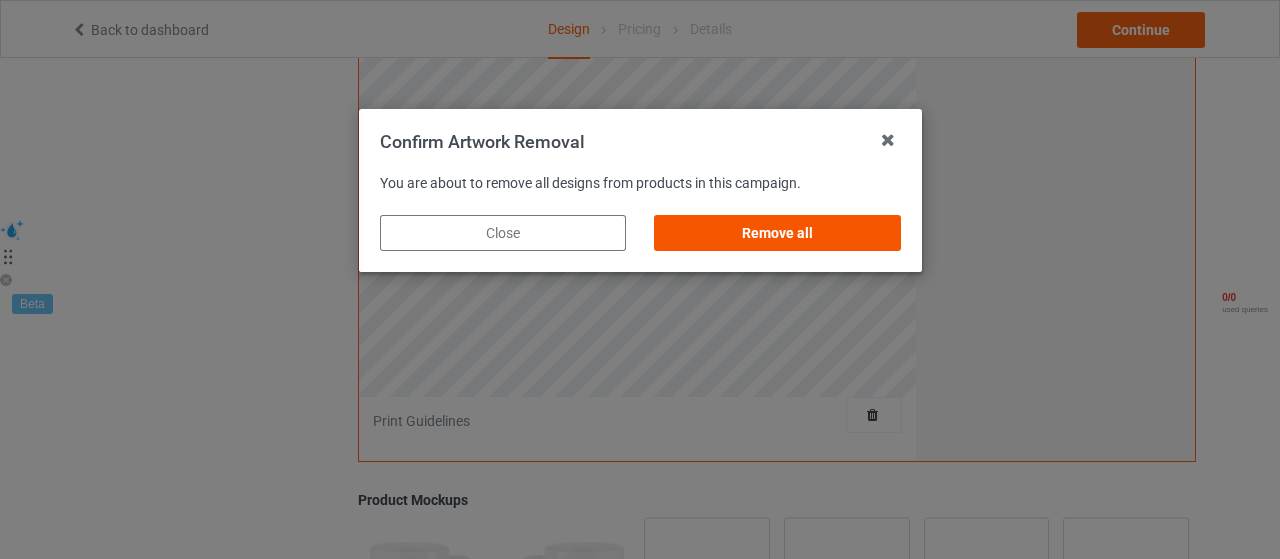 click on "Remove all" at bounding box center [777, 233] 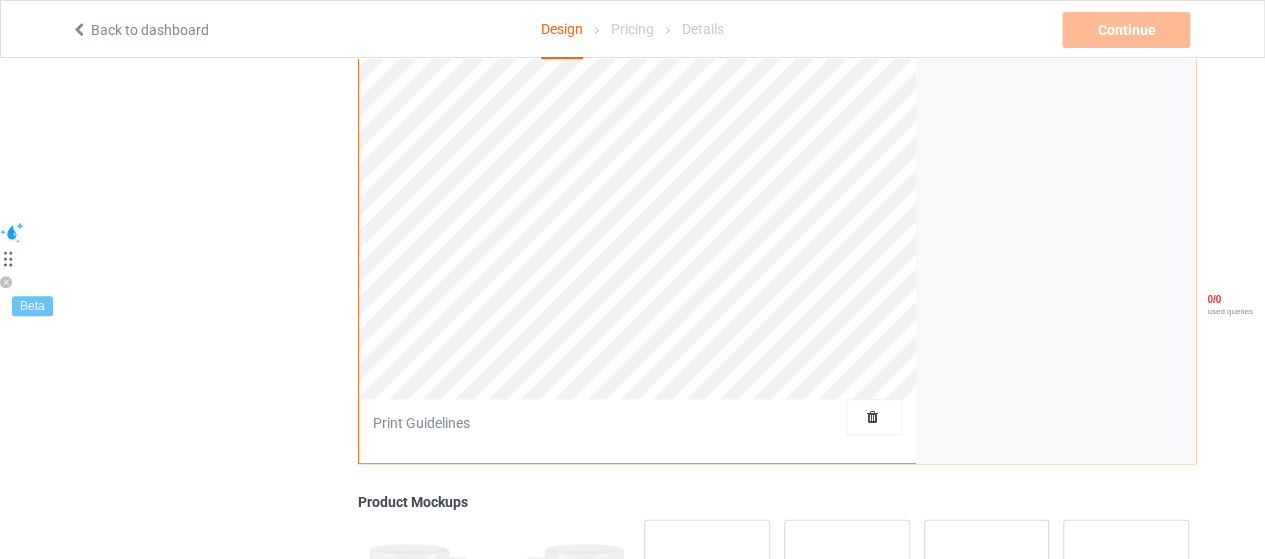 scroll, scrollTop: 200, scrollLeft: 0, axis: vertical 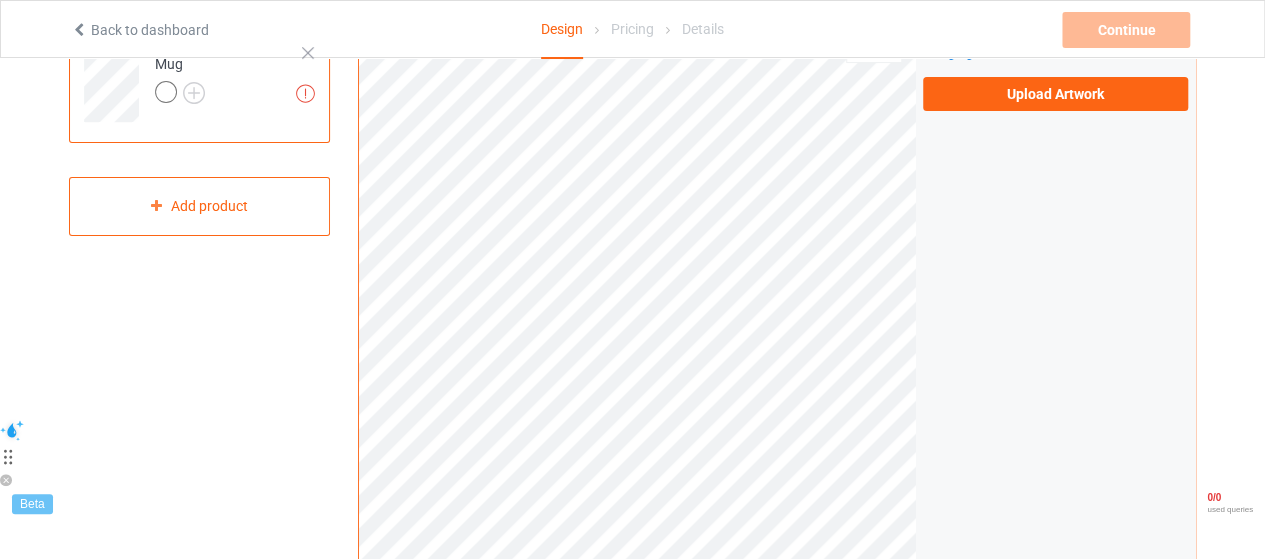 click on "Artwork Requirements PNG 150  DPI minimum Resources Design guide Upload Artwork" at bounding box center [1055, 9] 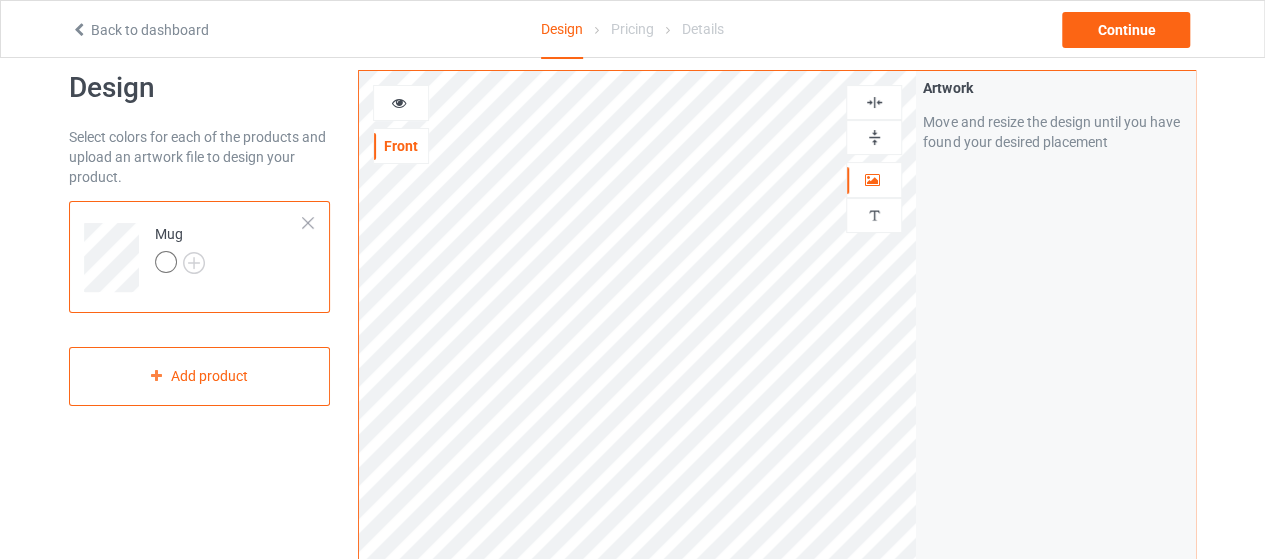 scroll, scrollTop: 0, scrollLeft: 0, axis: both 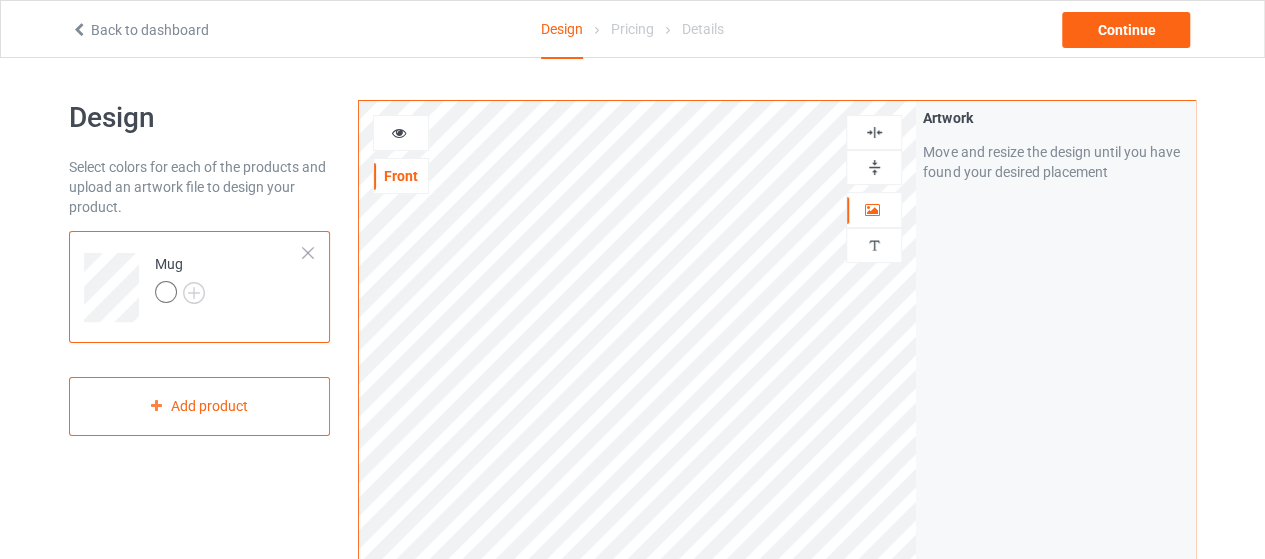 click at bounding box center [401, 133] 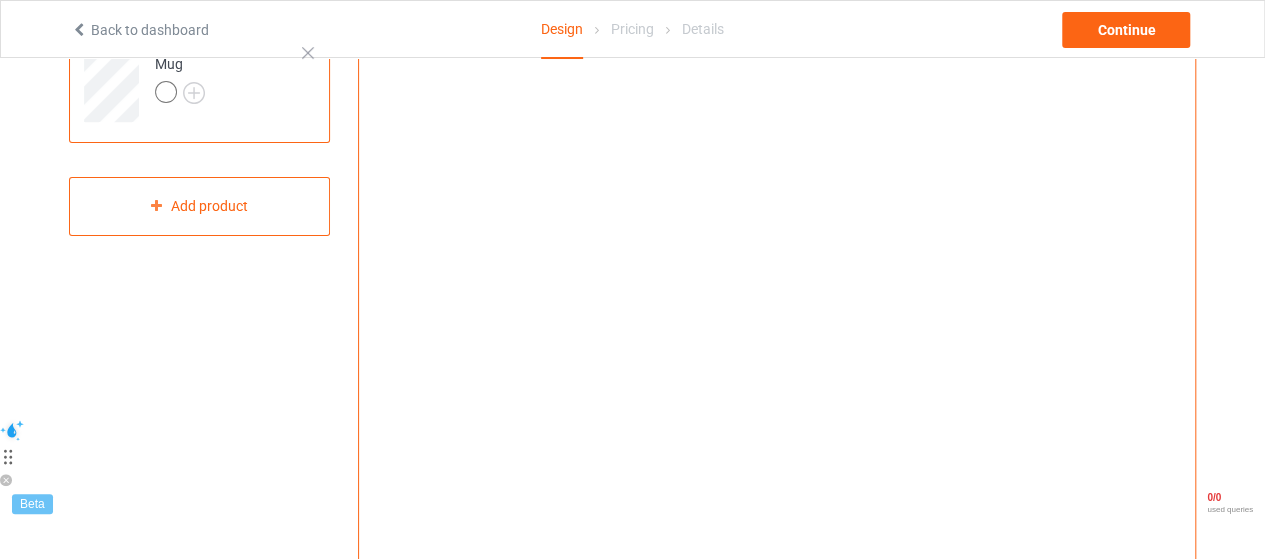 scroll, scrollTop: 0, scrollLeft: 0, axis: both 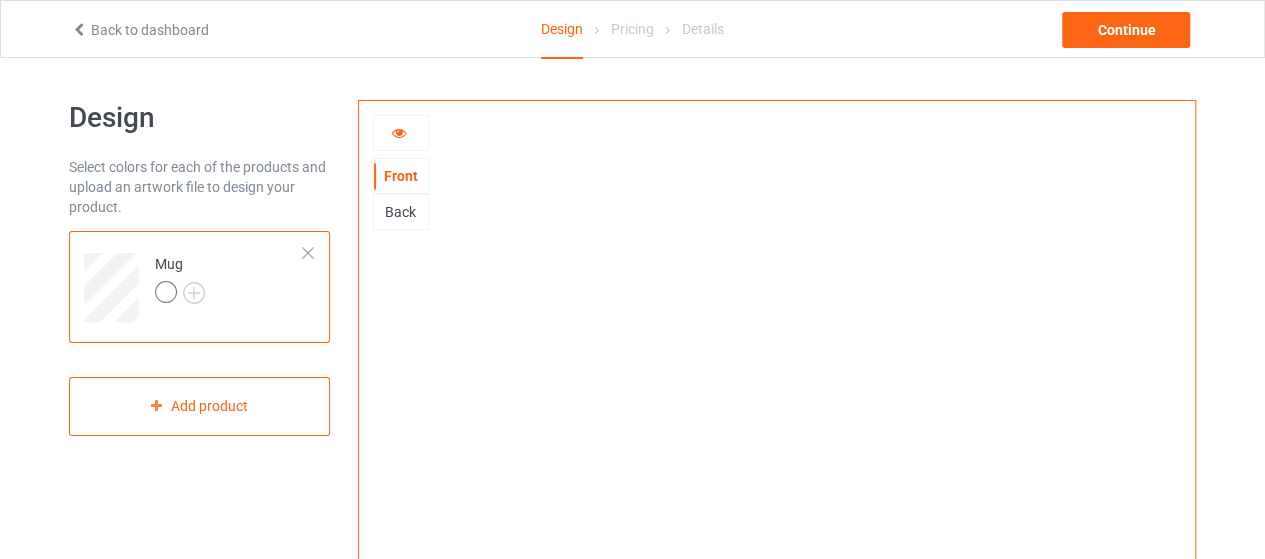 click at bounding box center [399, 130] 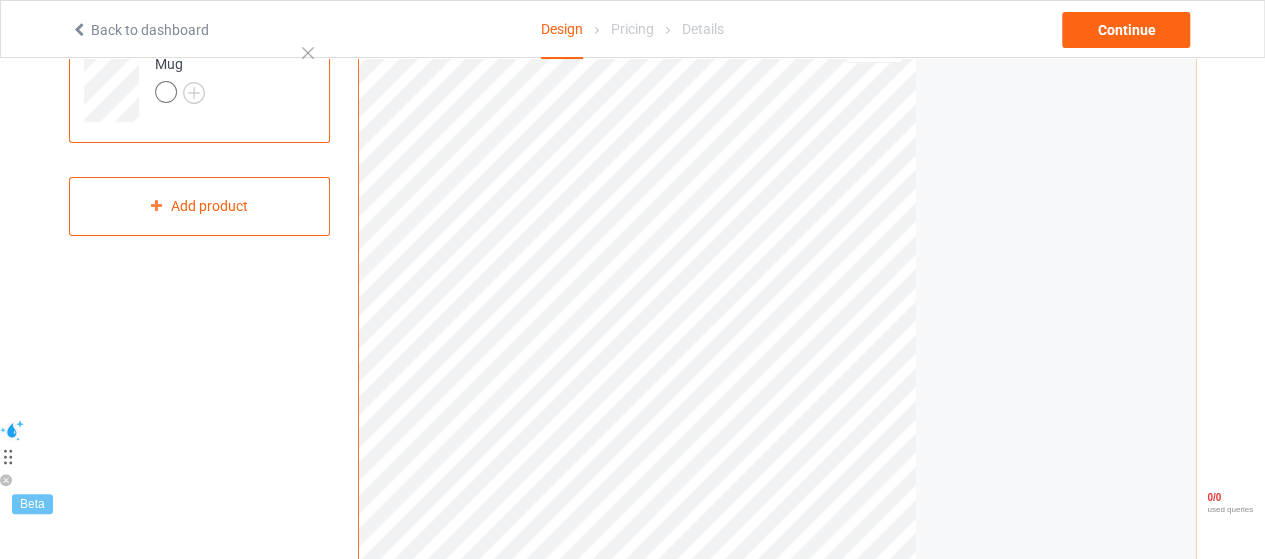 scroll, scrollTop: 0, scrollLeft: 0, axis: both 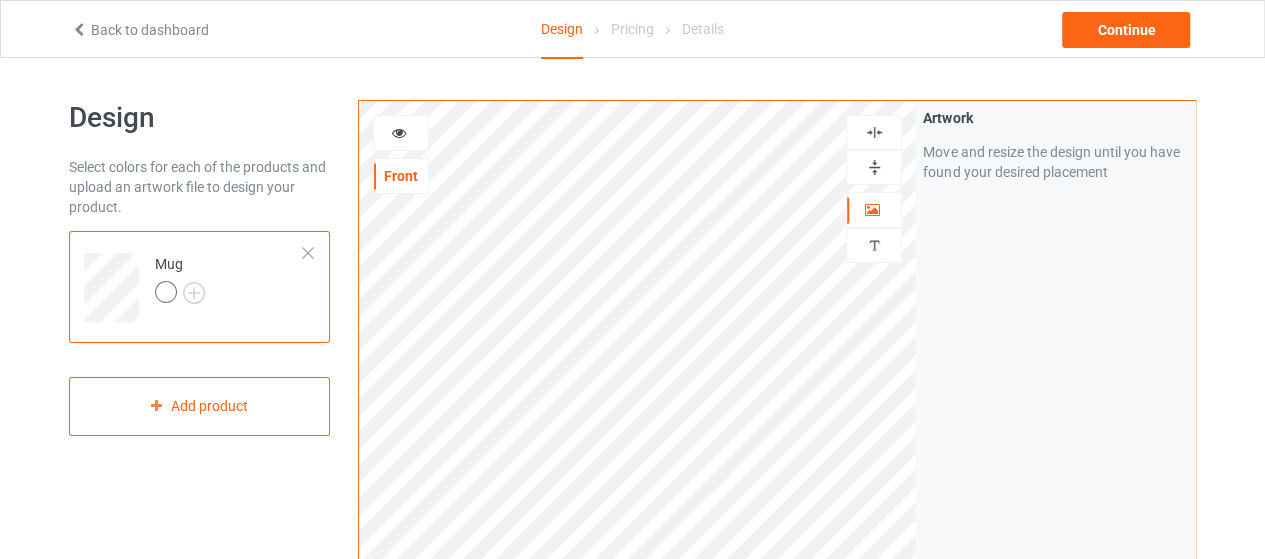 click at bounding box center (401, 133) 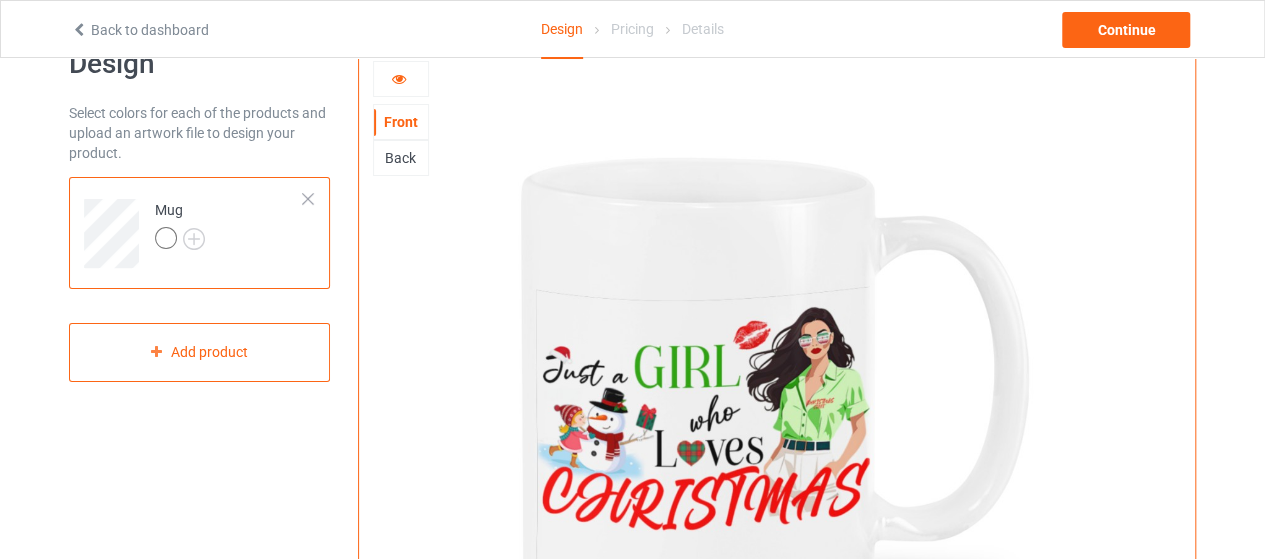 scroll, scrollTop: 0, scrollLeft: 0, axis: both 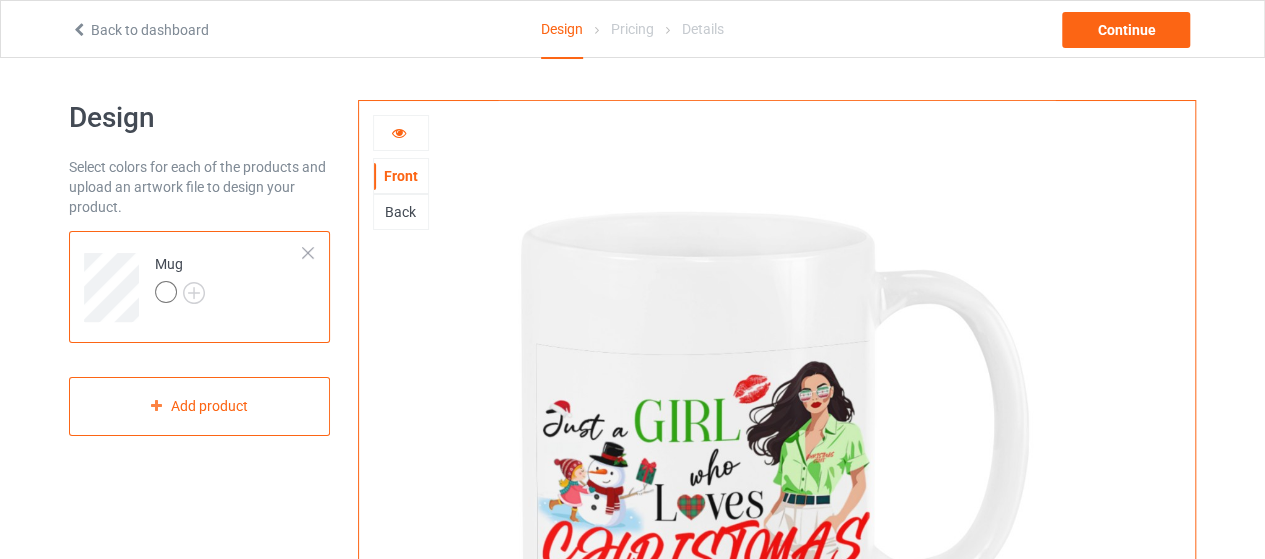 click at bounding box center (401, 133) 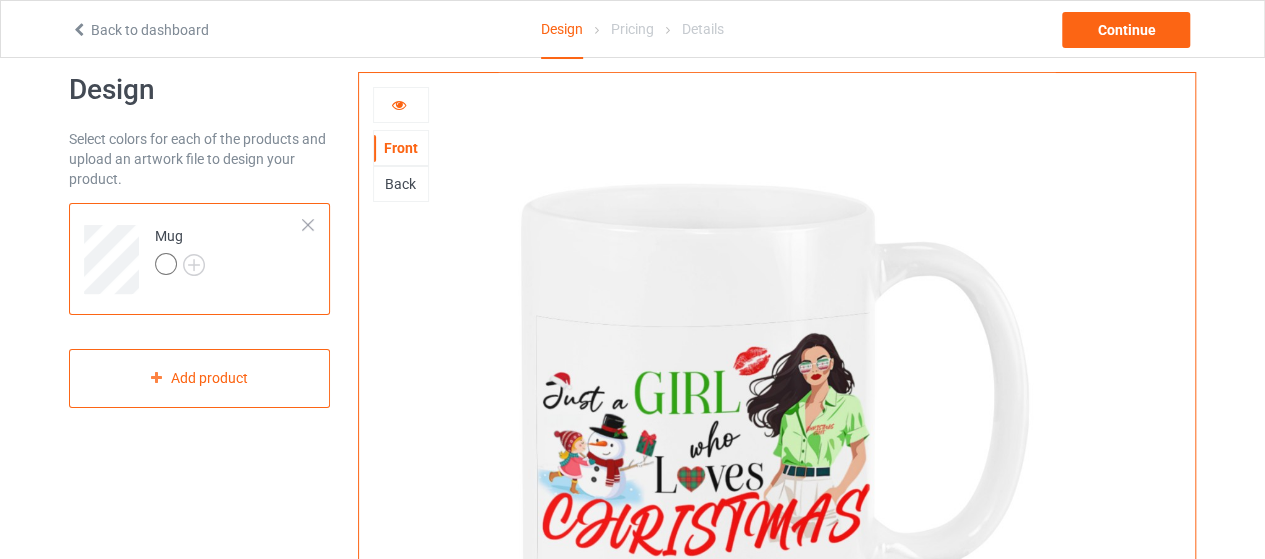 scroll, scrollTop: 0, scrollLeft: 0, axis: both 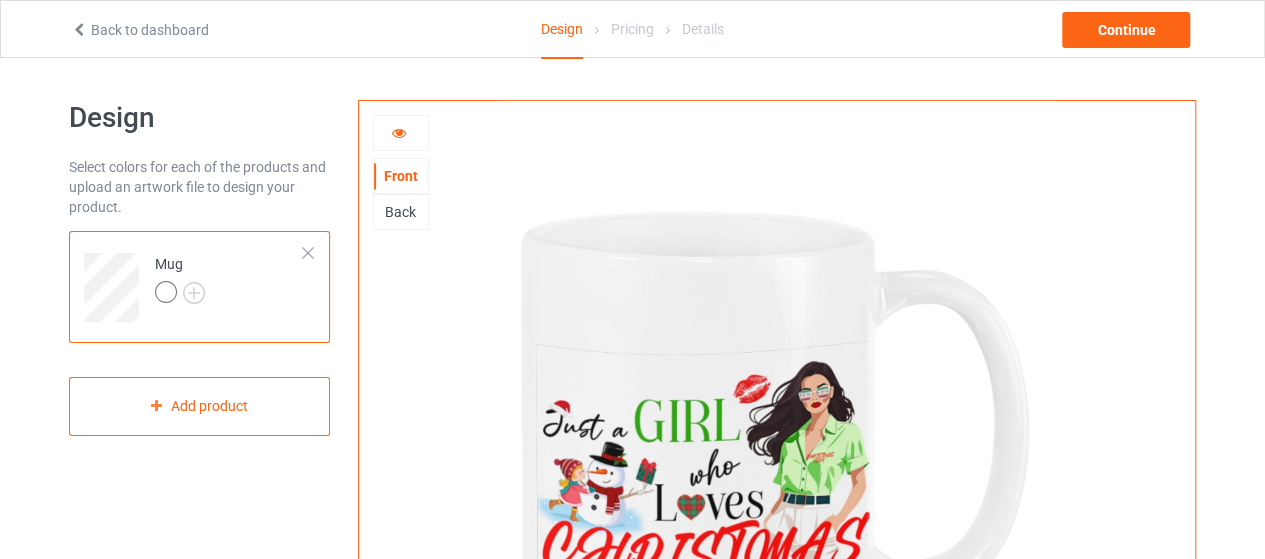 click at bounding box center (401, 133) 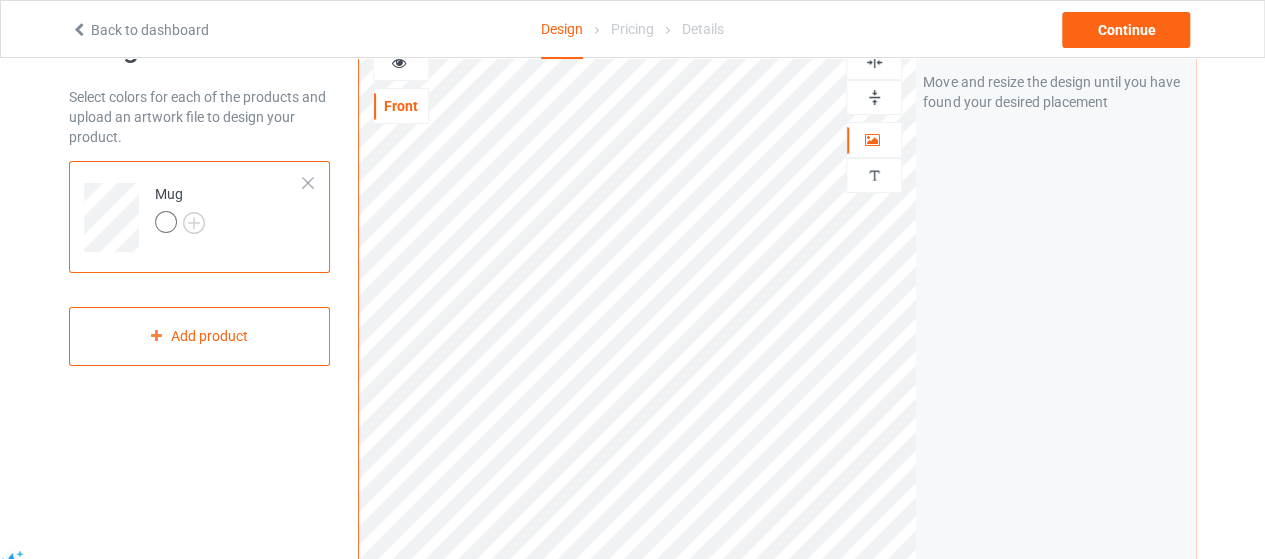 scroll, scrollTop: 0, scrollLeft: 0, axis: both 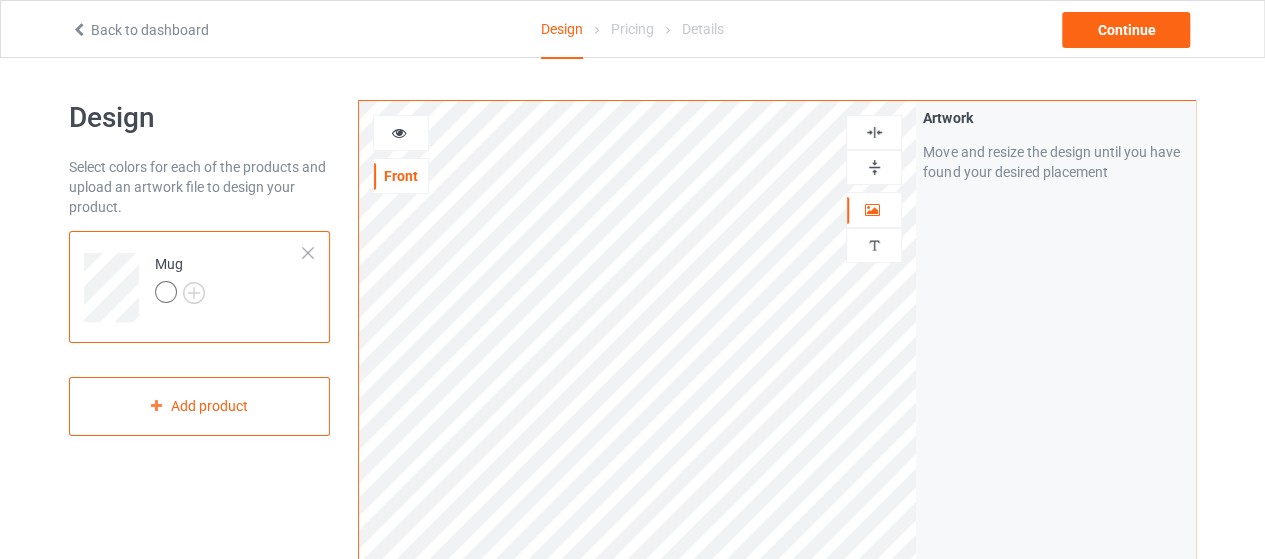click at bounding box center (401, 133) 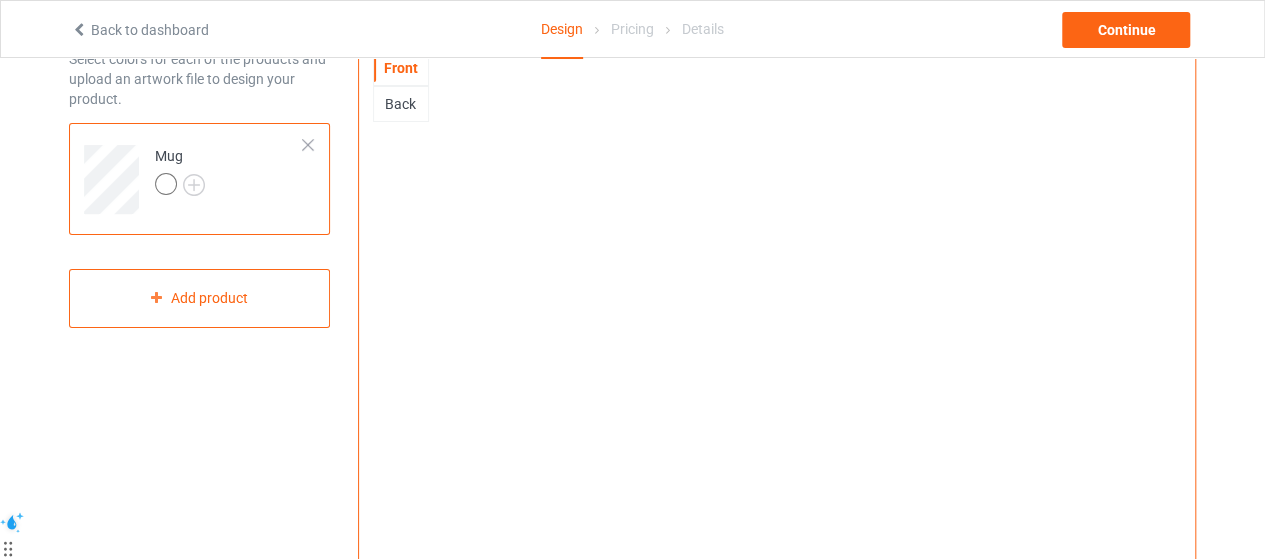scroll, scrollTop: 0, scrollLeft: 0, axis: both 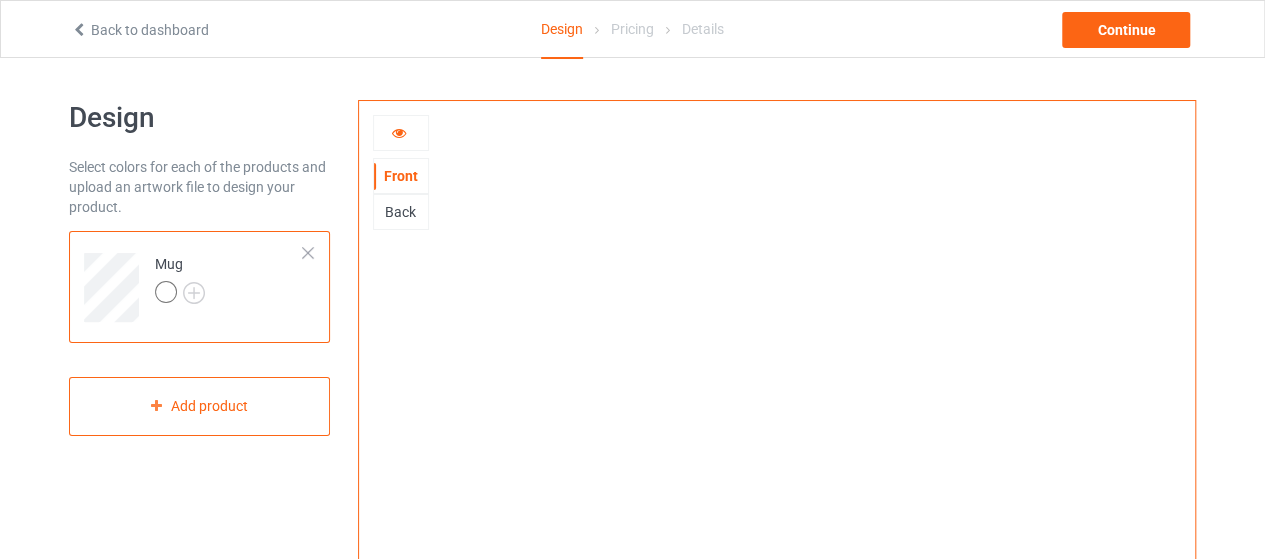 click at bounding box center (401, 133) 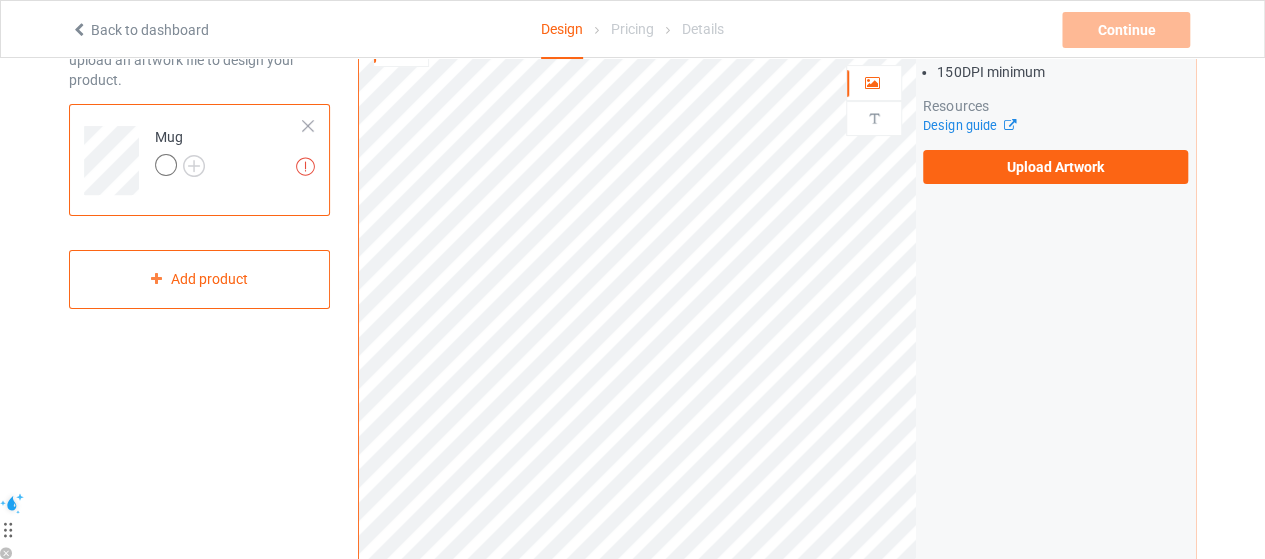 scroll, scrollTop: 0, scrollLeft: 0, axis: both 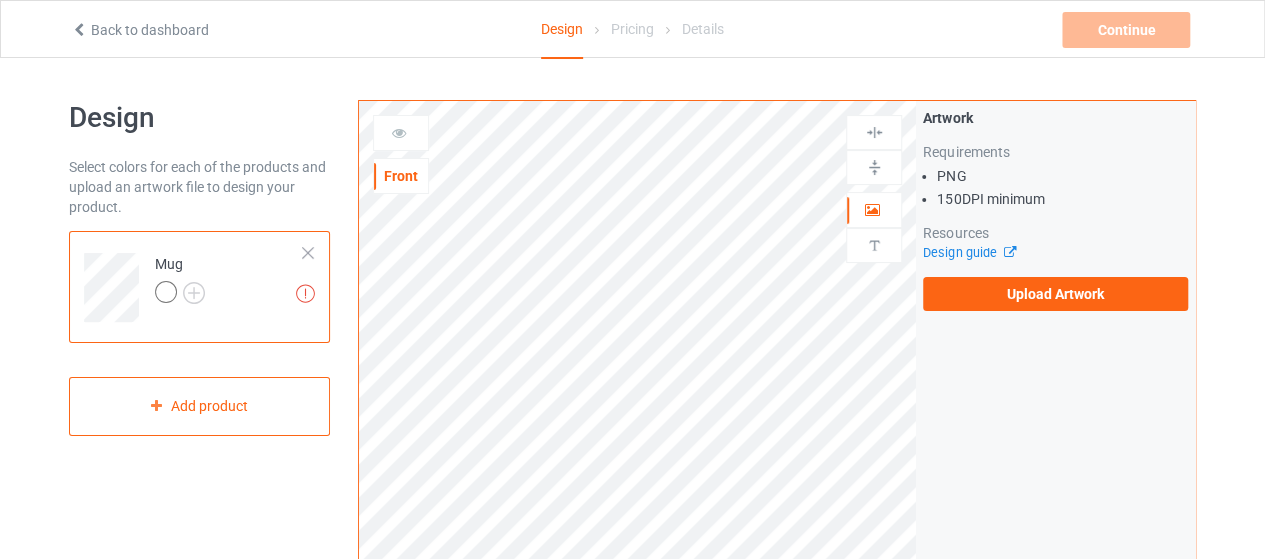 click on "Artwork Requirements PNG 150  DPI minimum Resources Design guide Upload Artwork" at bounding box center [1055, 481] 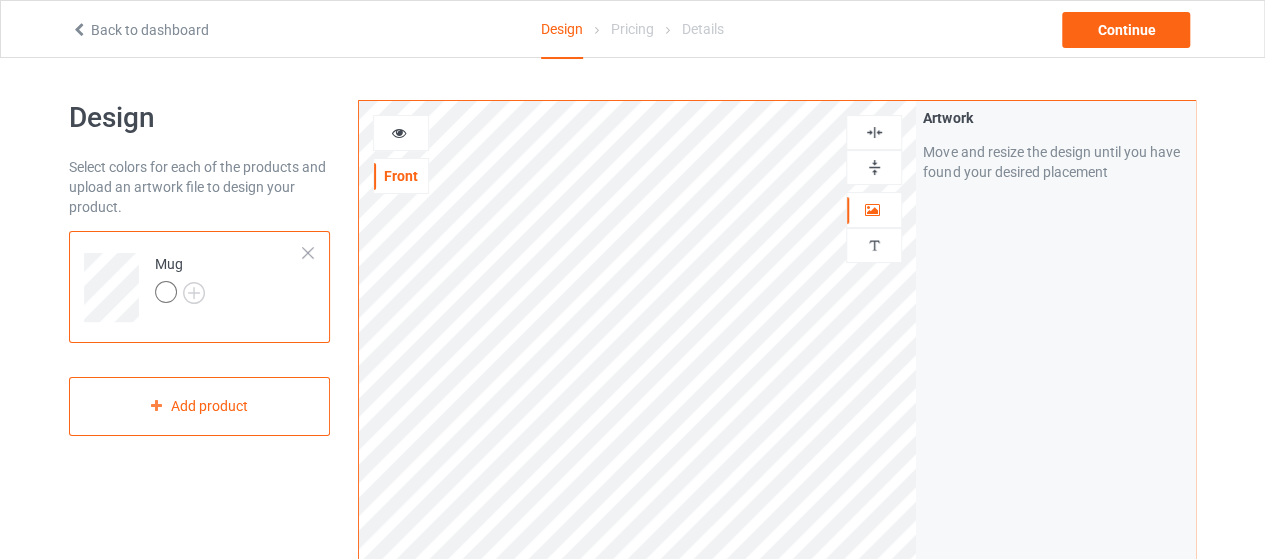 click at bounding box center [399, 130] 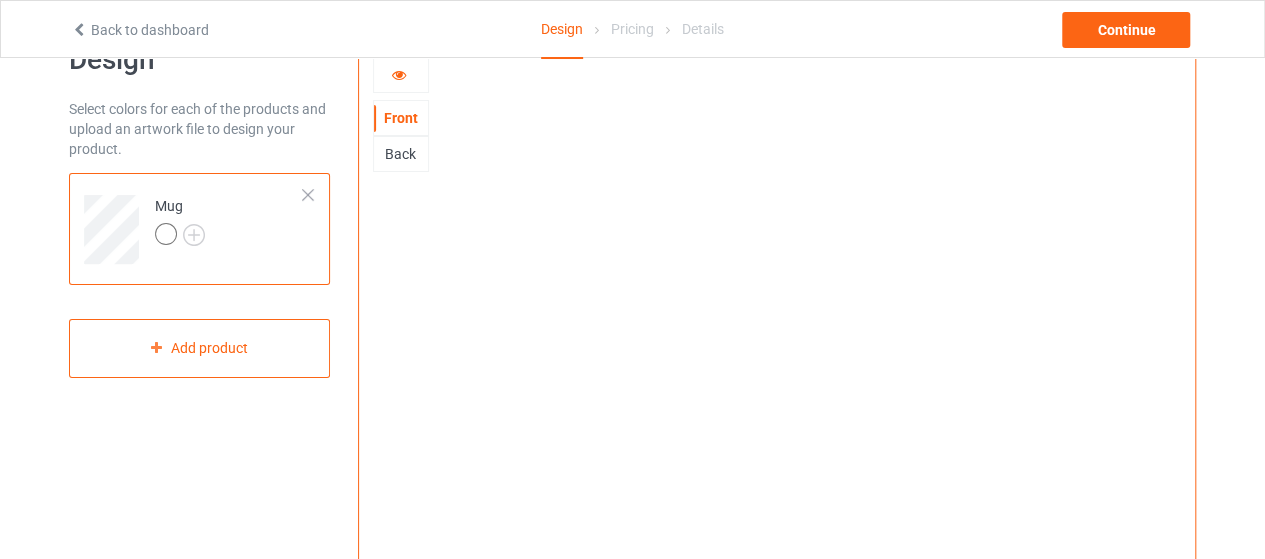 scroll, scrollTop: 0, scrollLeft: 0, axis: both 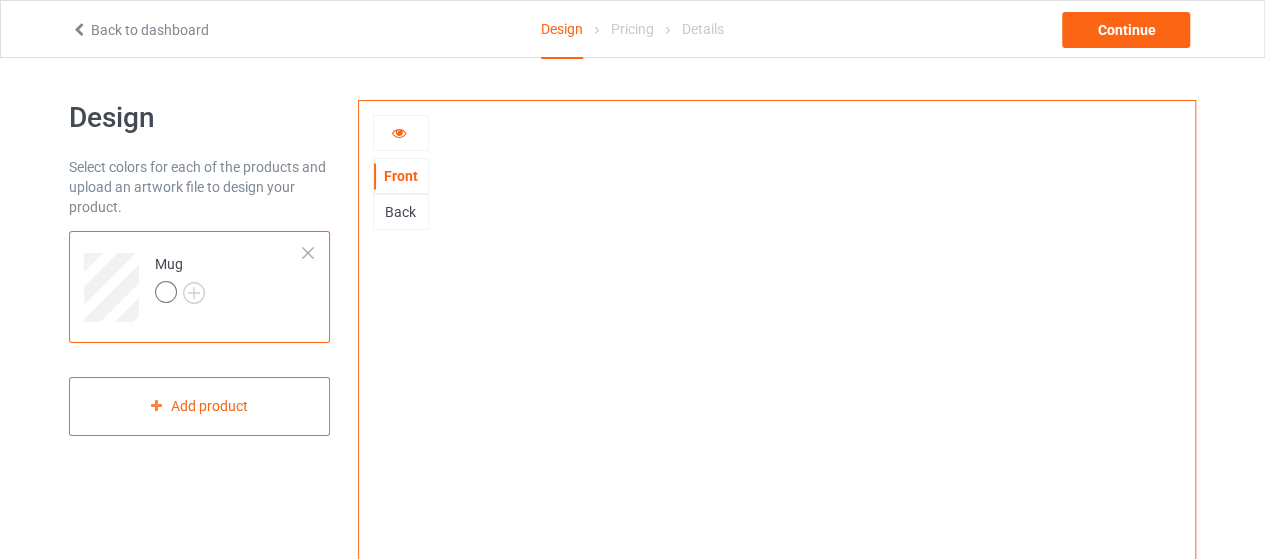 click at bounding box center [399, 130] 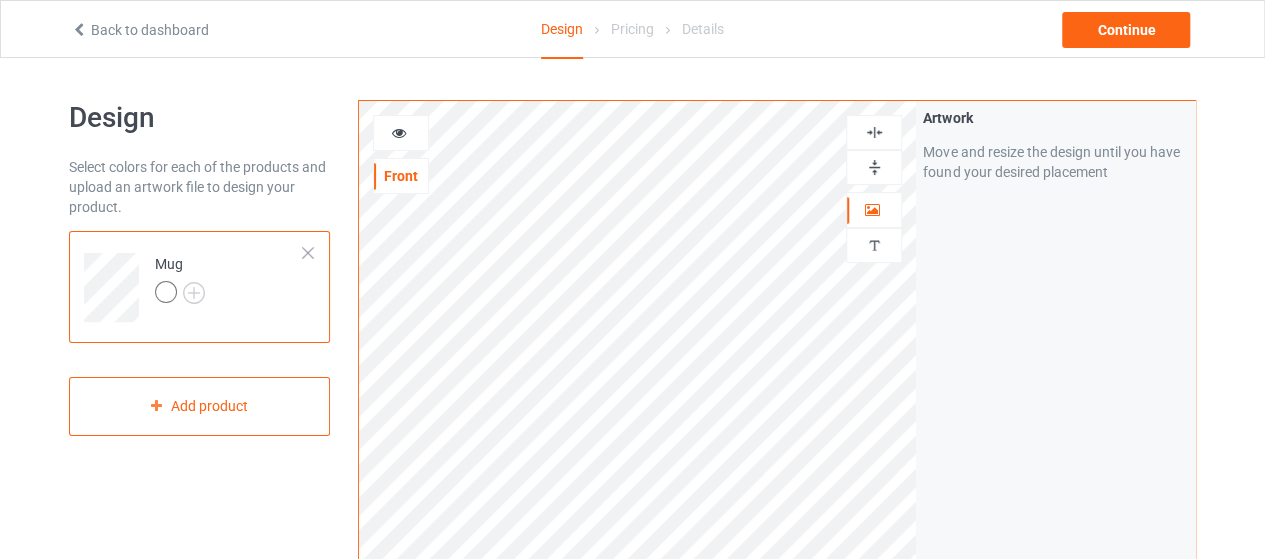 click at bounding box center (399, 130) 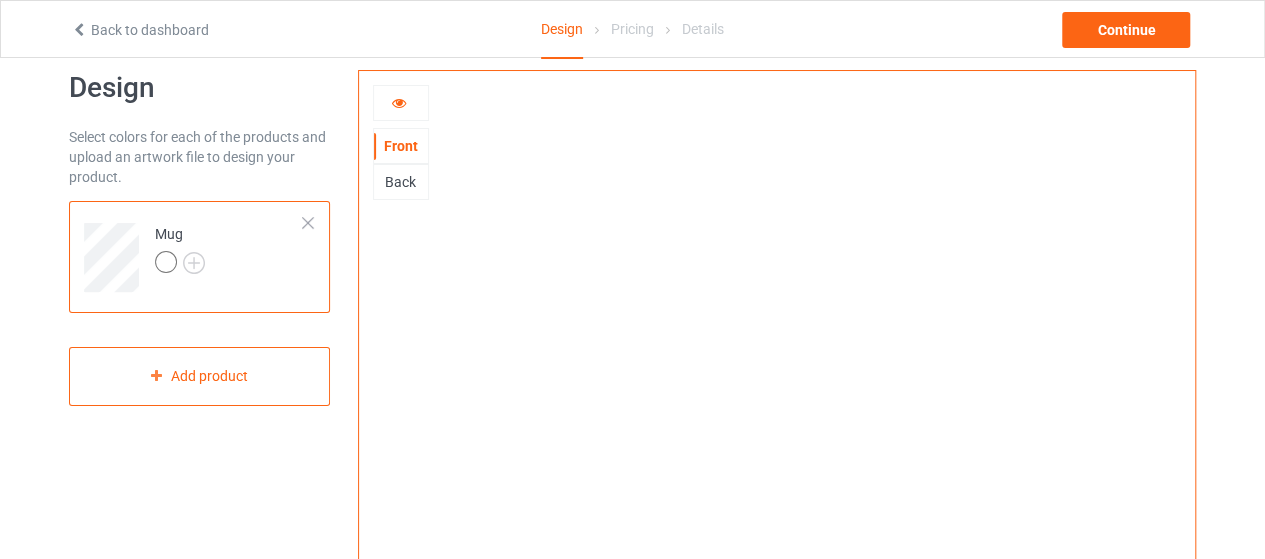 scroll, scrollTop: 0, scrollLeft: 0, axis: both 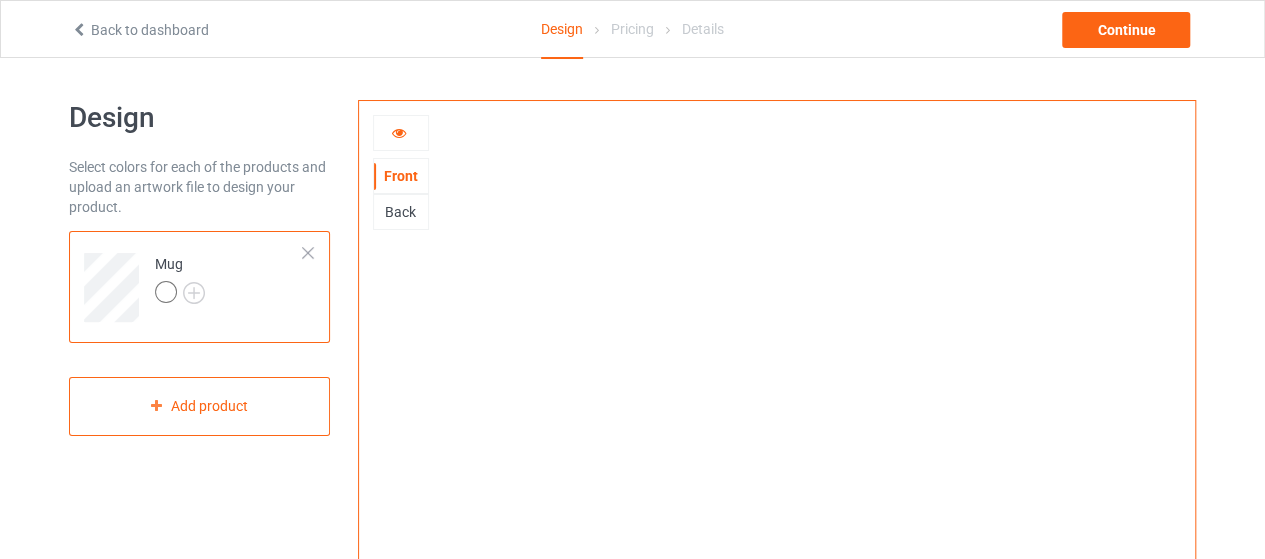 click at bounding box center (401, 133) 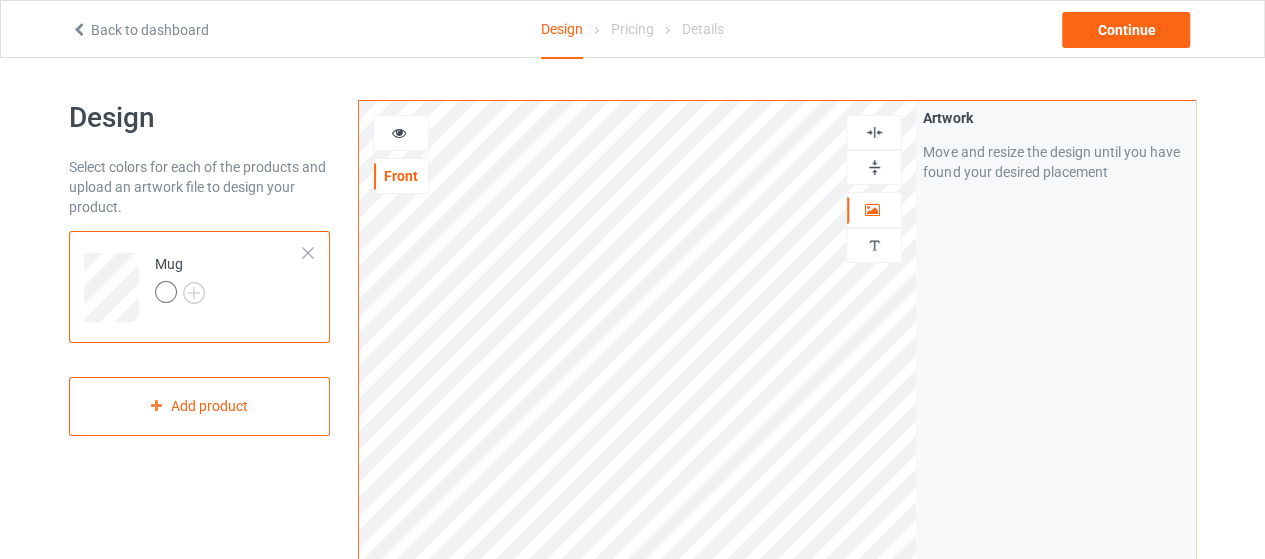 click at bounding box center [401, 133] 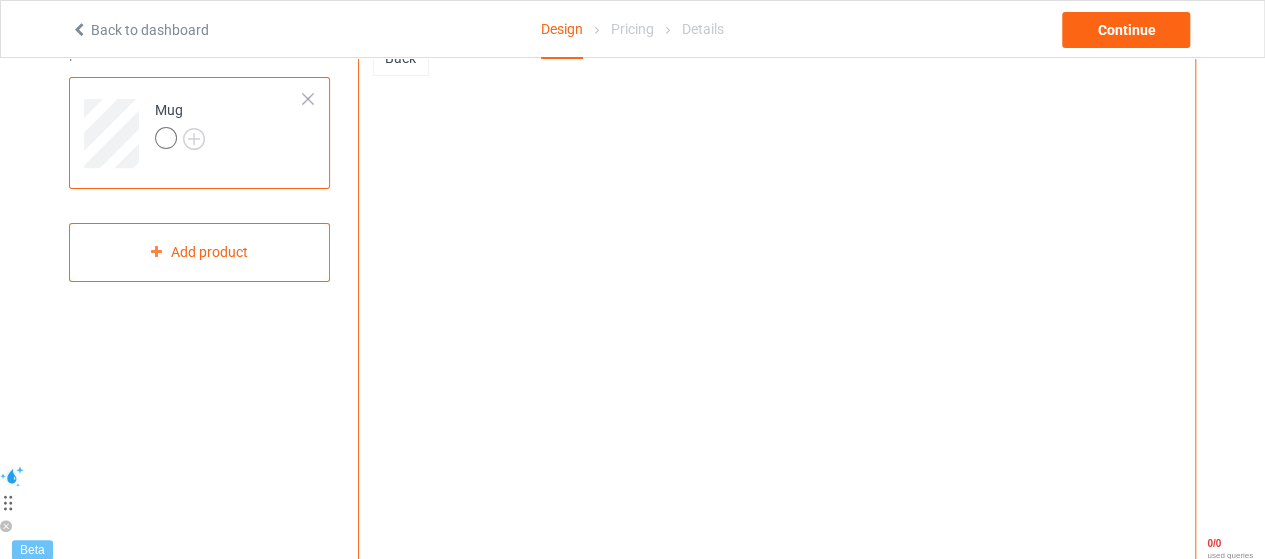 scroll, scrollTop: 200, scrollLeft: 0, axis: vertical 